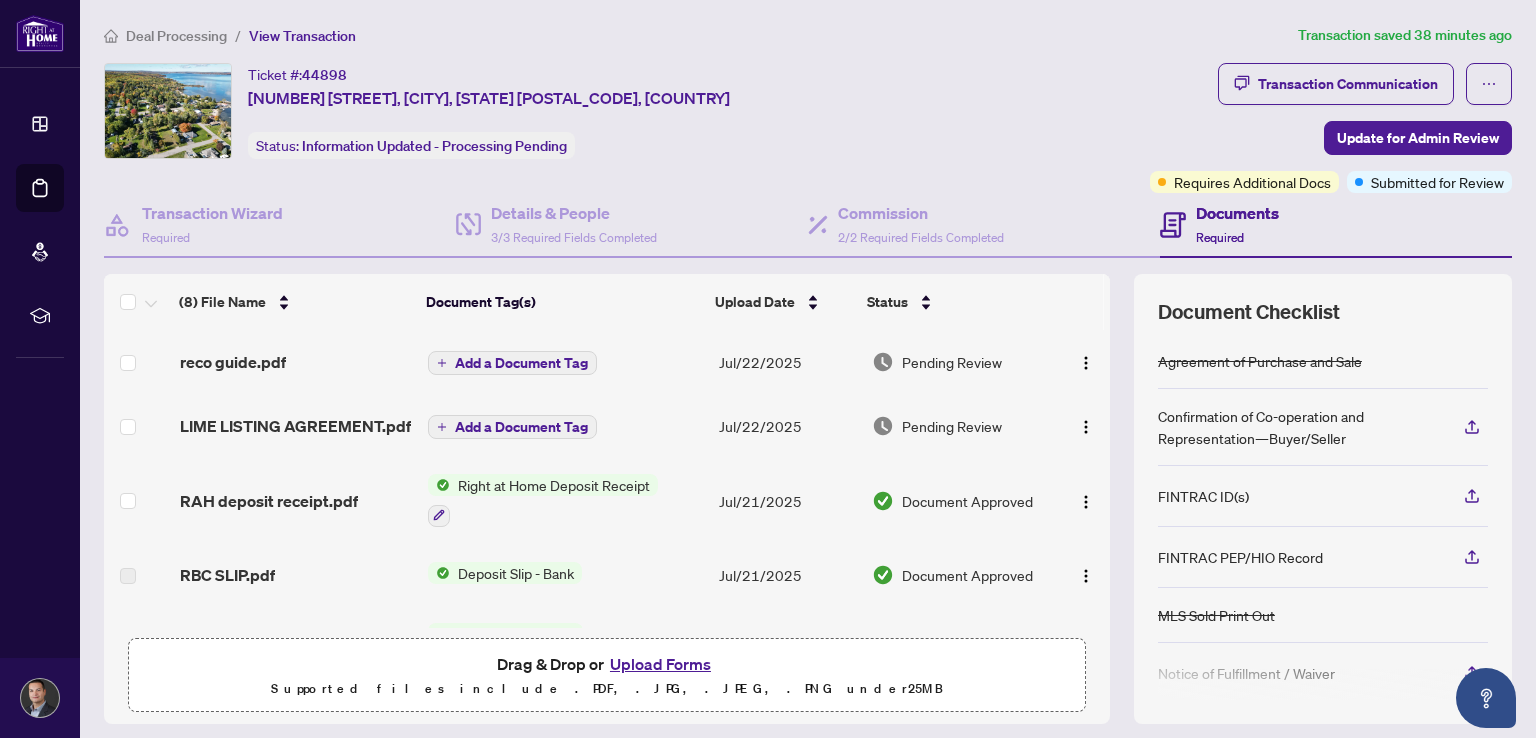 scroll, scrollTop: 0, scrollLeft: 0, axis: both 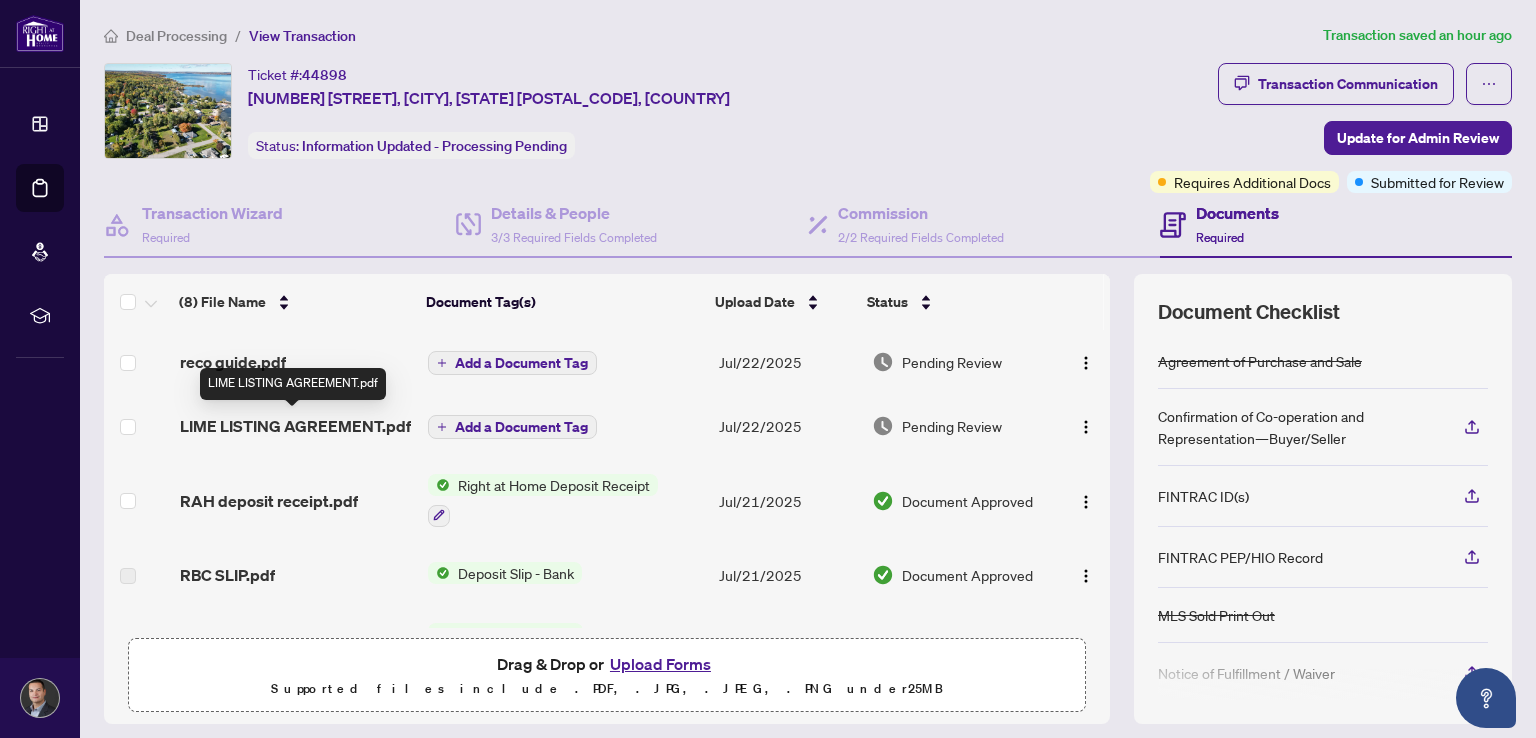 click on "LIME LISTING AGREEMENT.pdf" at bounding box center (295, 426) 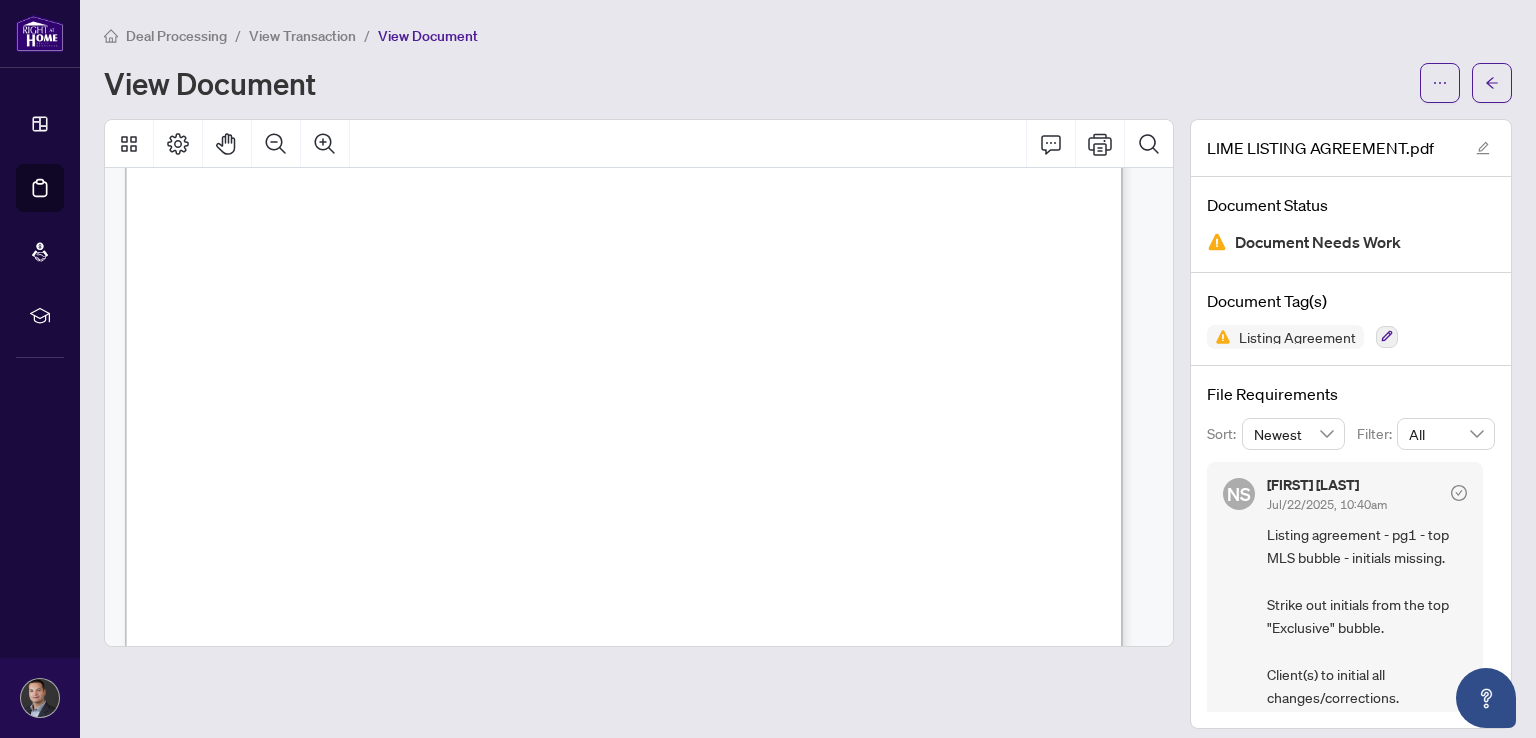 scroll, scrollTop: 0, scrollLeft: 0, axis: both 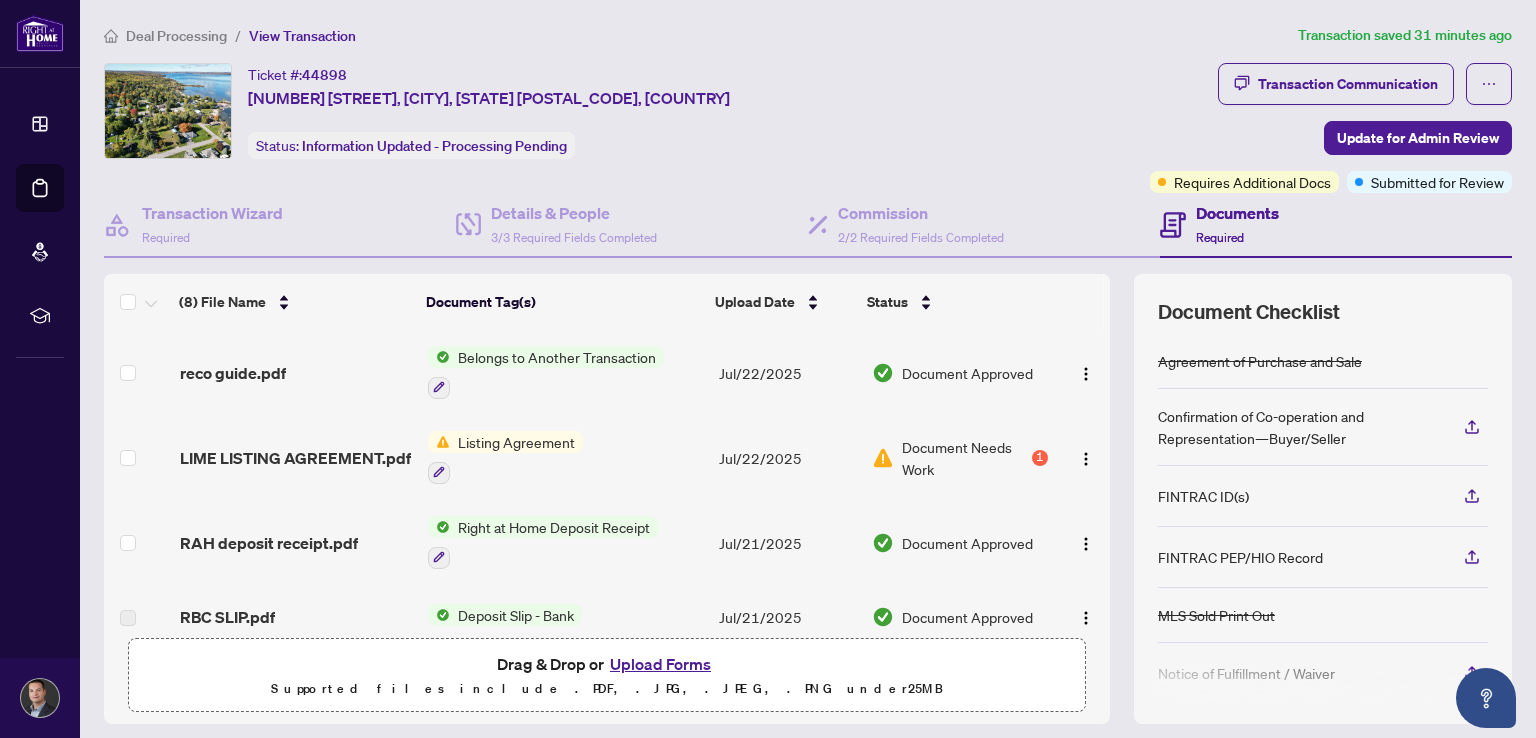 drag, startPoint x: 1095, startPoint y: 365, endPoint x: 1092, endPoint y: 376, distance: 11.401754 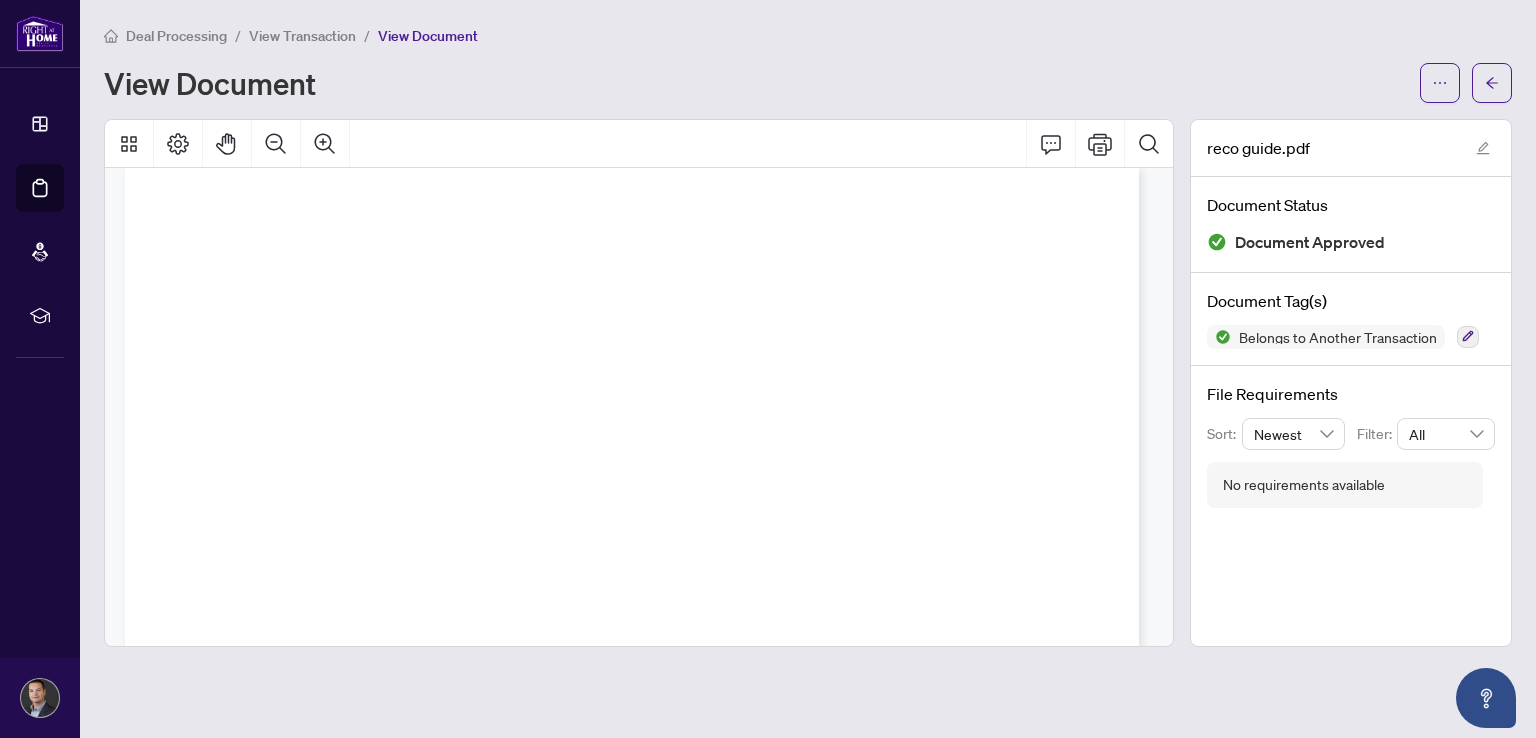 scroll, scrollTop: 12224, scrollLeft: 0, axis: vertical 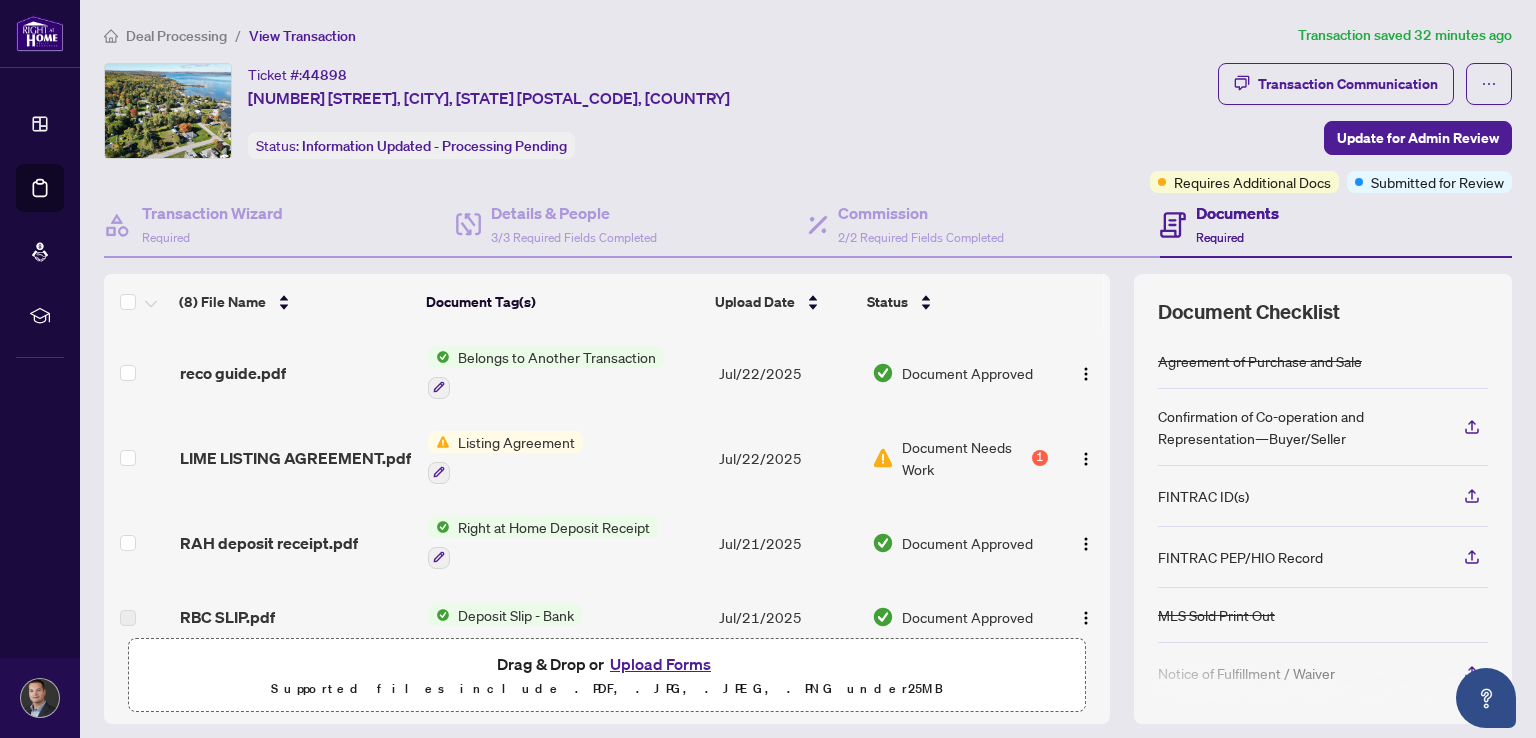 click on "Listing Agreement" at bounding box center (565, 457) 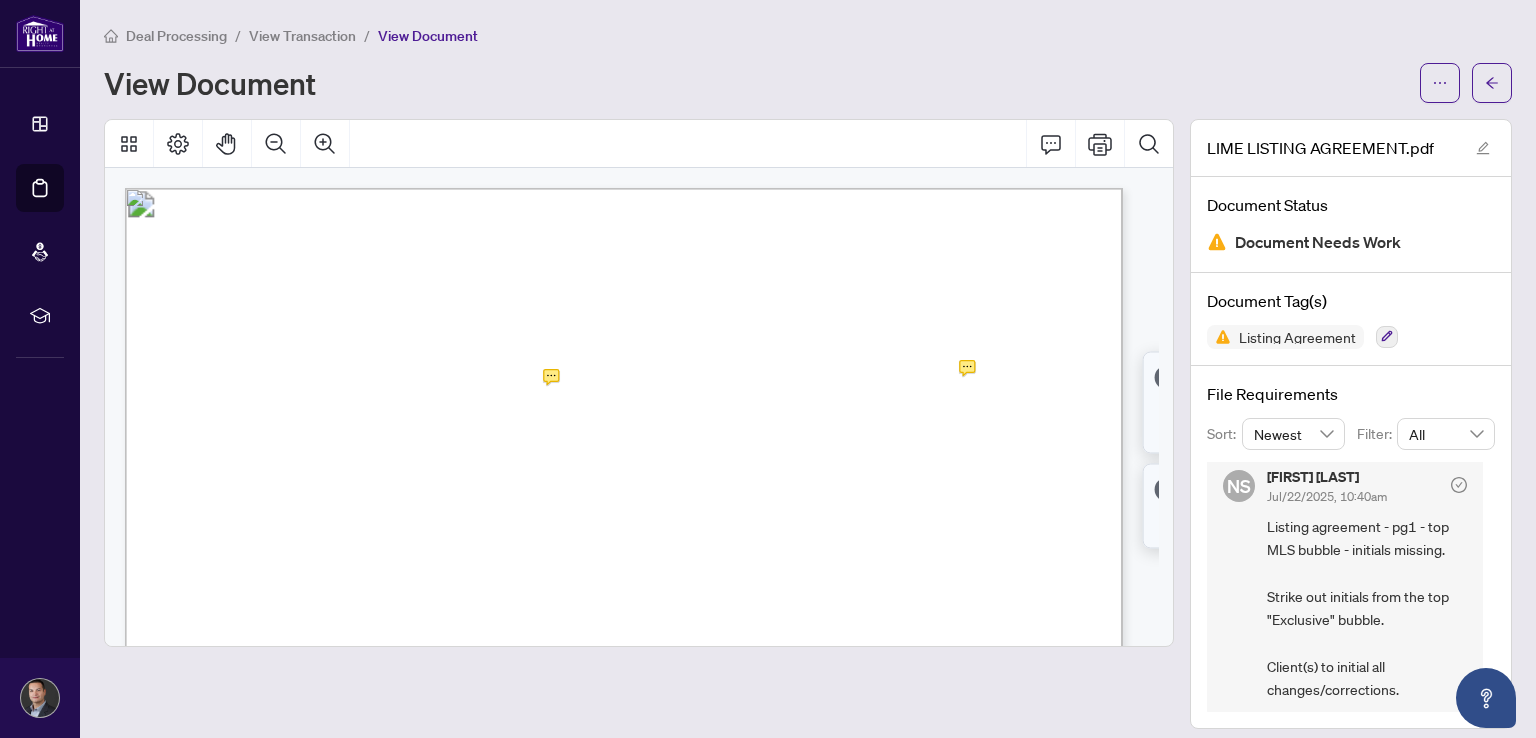 scroll, scrollTop: 12, scrollLeft: 0, axis: vertical 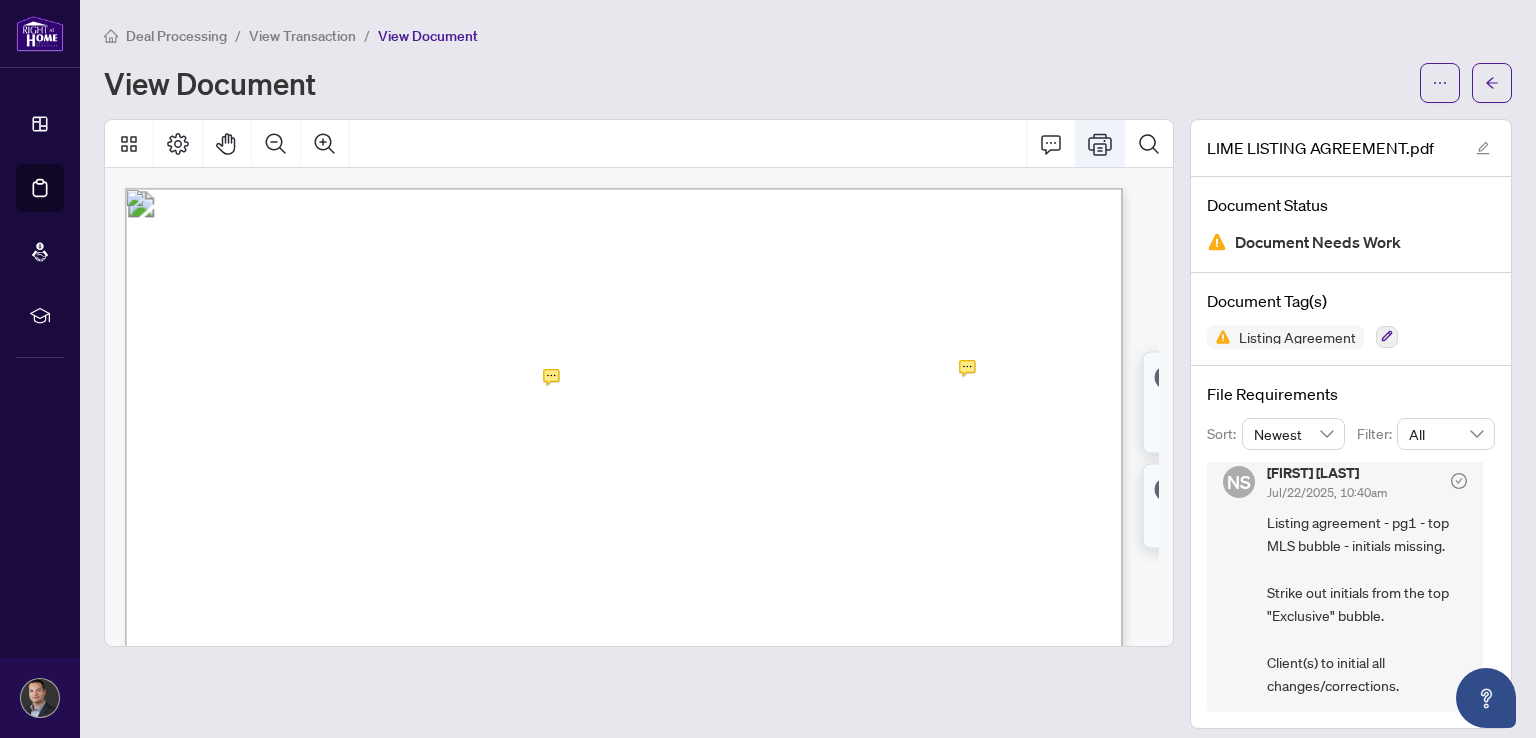 click 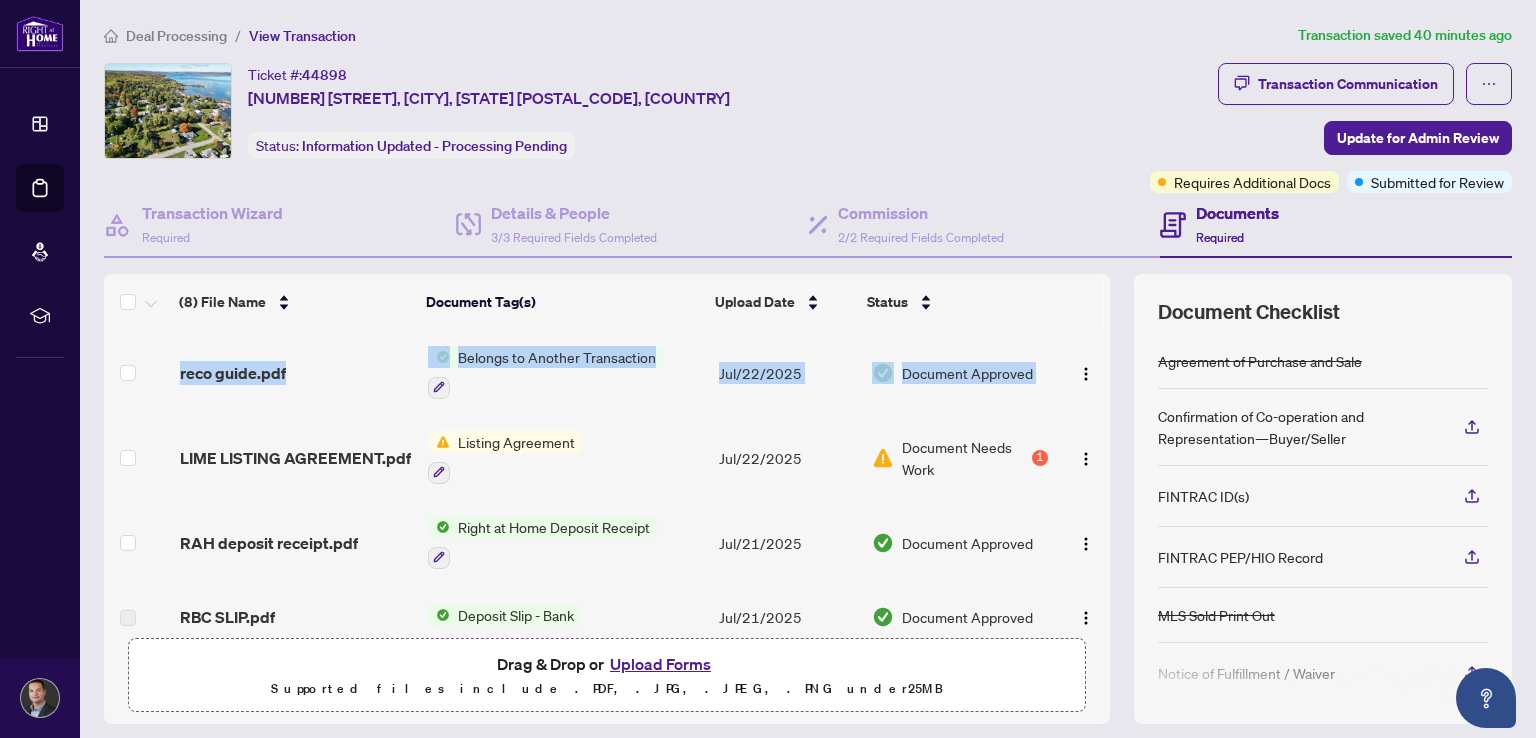 click on "reco guide.pdf Belongs to Another Transaction Jul/22/2025 Document Approved LIME LISTING AGREEMENT.pdf Listing Agreement Jul/22/2025 Document Needs Work 1 RAH deposit receipt.pdf Right at Home Deposit Receipt Jul/21/2025 Document Approved RBC SLIP.pdf Deposit Slip - Bank Jul/21/2025 Document Approved Member_Full5152777.pdf MLS Sold Print Out Jul/21/2025 Document Approved Co-Oppdf_2025-07-16 19_34_05 1.pdf Confirmation of Cooperation Jul/21/2025 Document Approved 140 Limestone Accepted Offer July 17.pdf Agreement of Purchase and Sale Right at Home Schedule B Jul/21/2025 Document Approved DEPOSIT DRAFT.pdf Add a Document Tag Jul/21/2025 Document Approved" at bounding box center [607, 479] 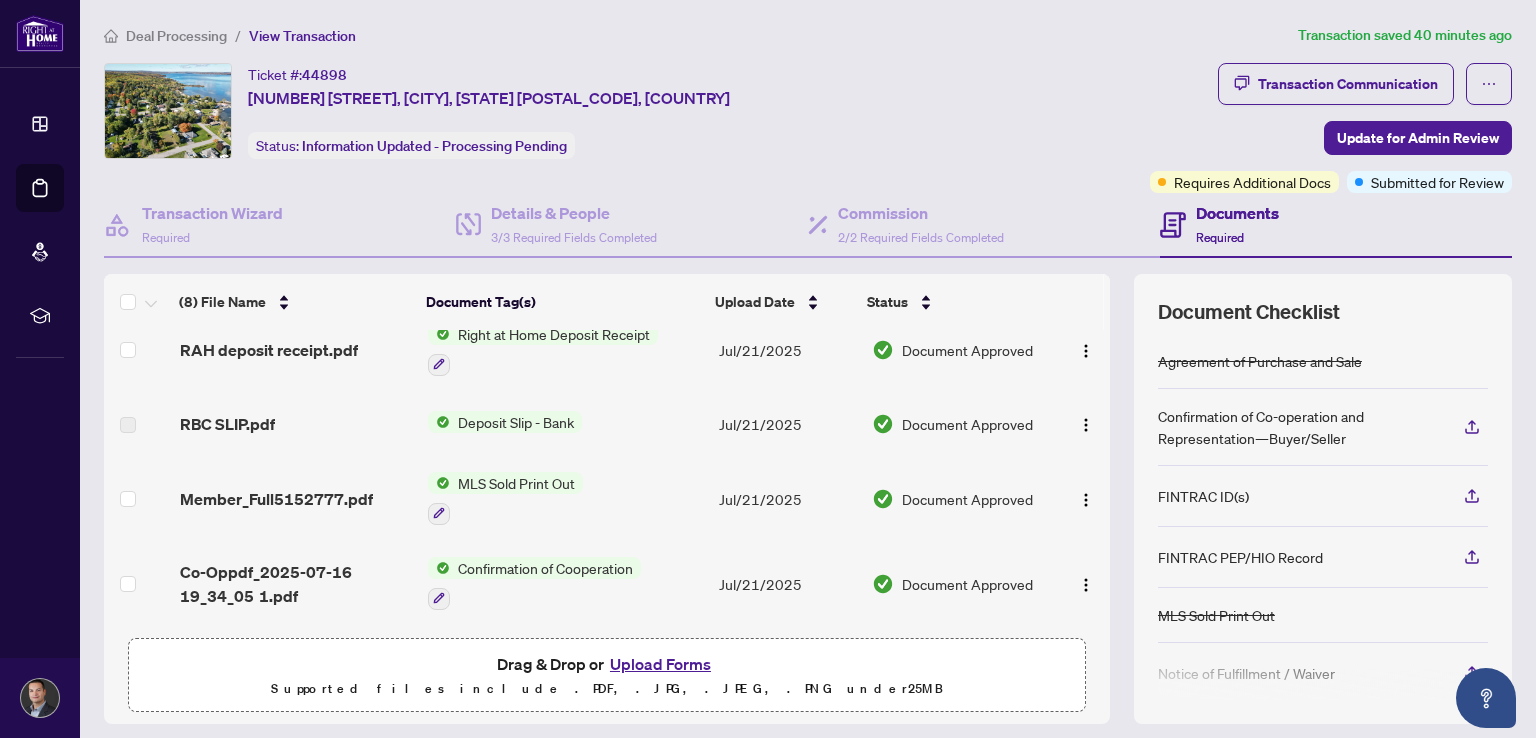 scroll, scrollTop: 191, scrollLeft: 0, axis: vertical 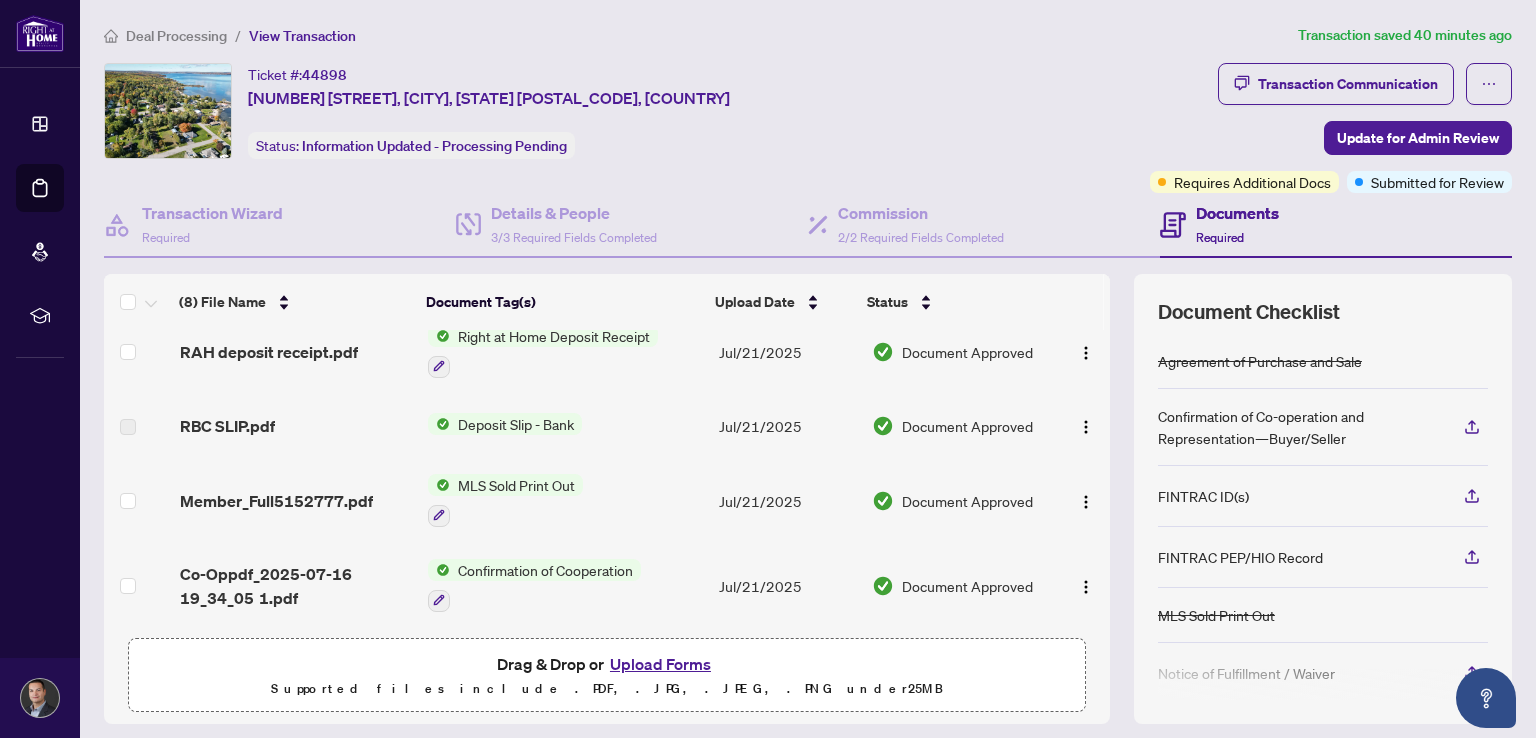 click at bounding box center [1083, 500] 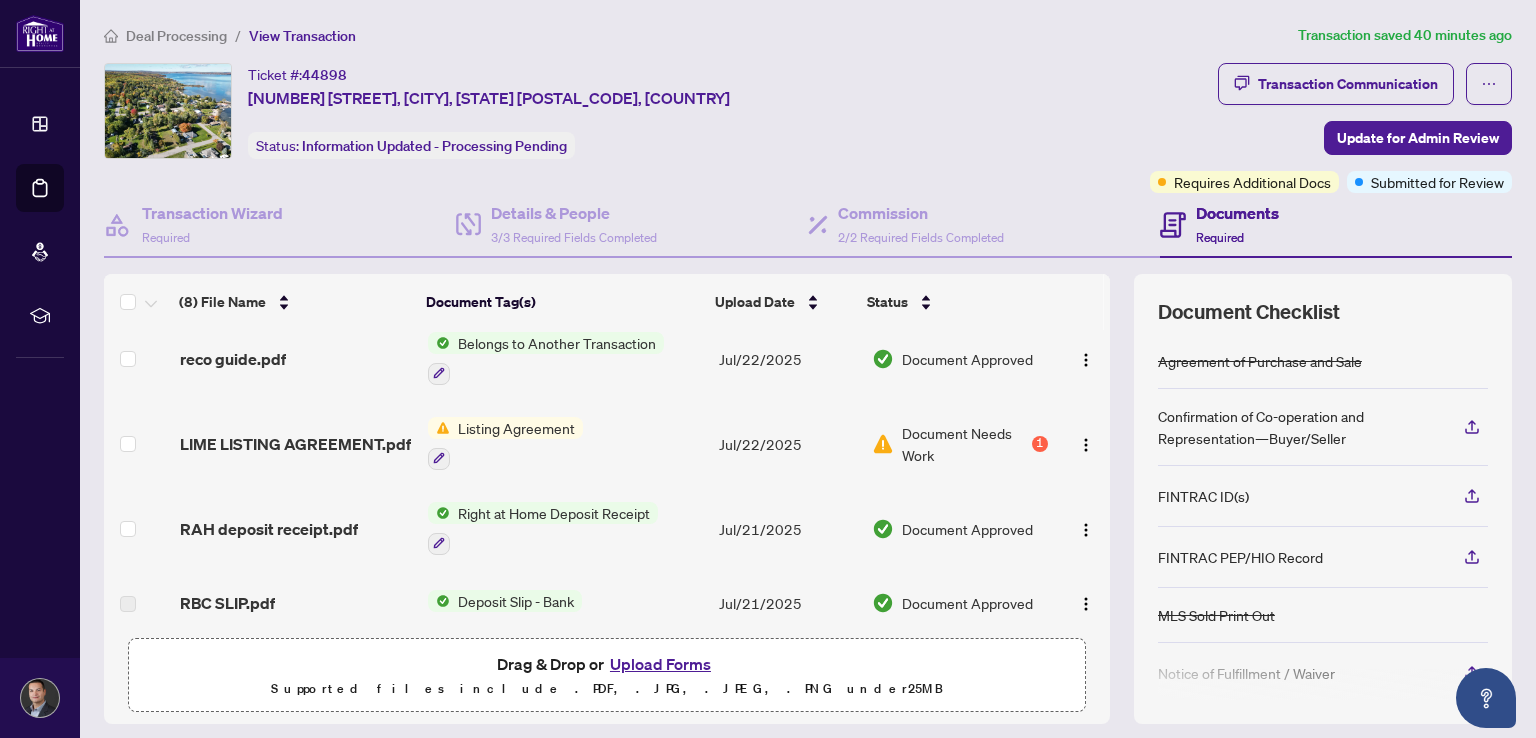 scroll, scrollTop: 0, scrollLeft: 0, axis: both 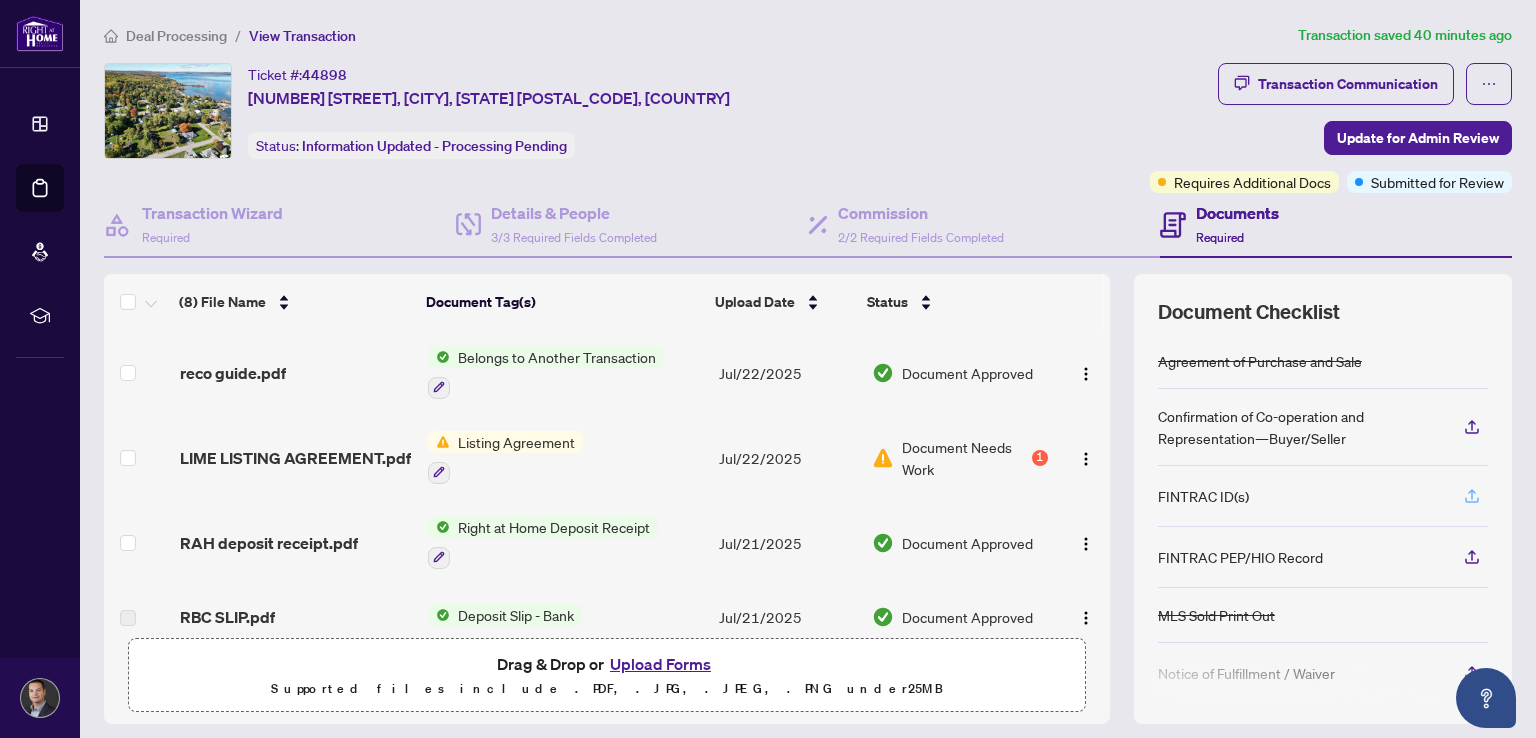 click 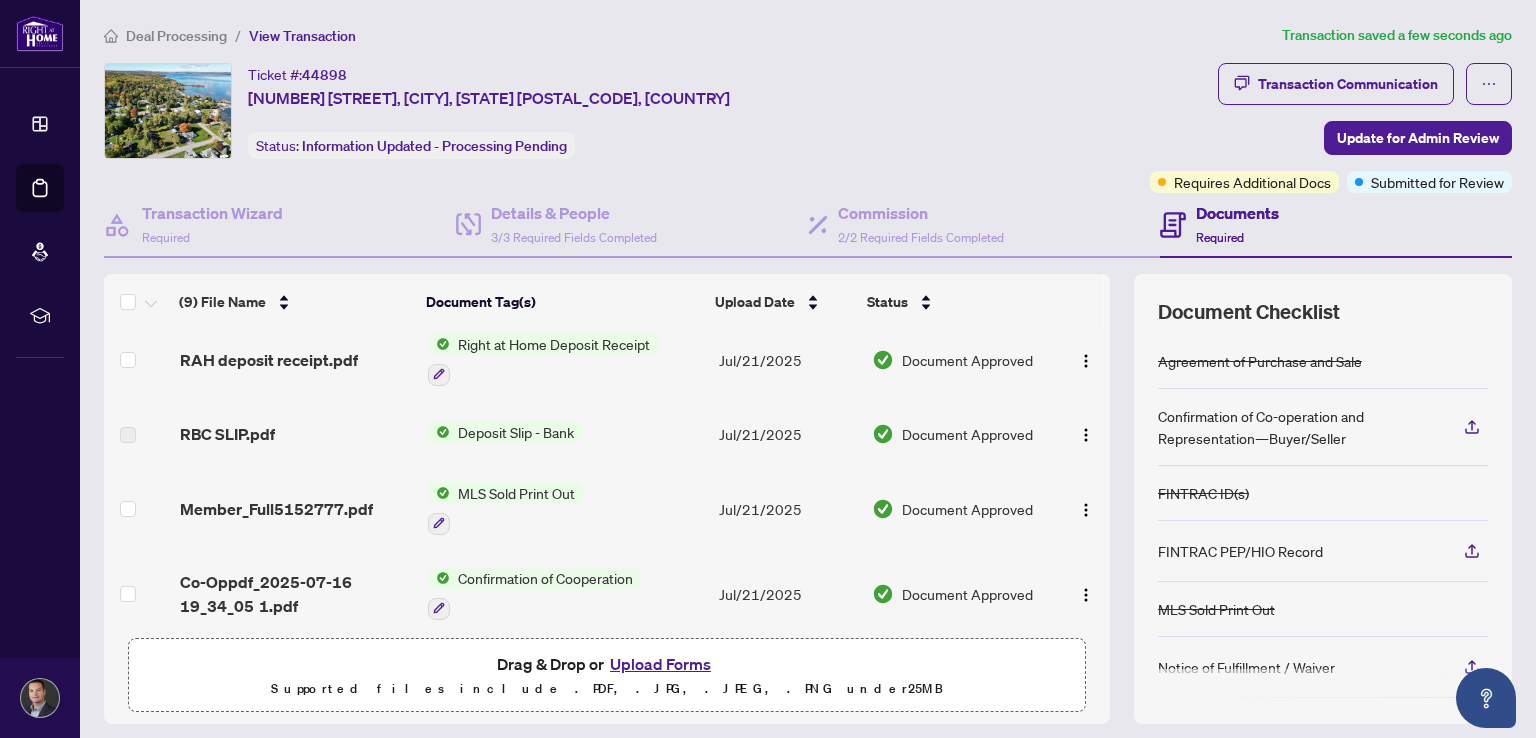 scroll, scrollTop: 427, scrollLeft: 0, axis: vertical 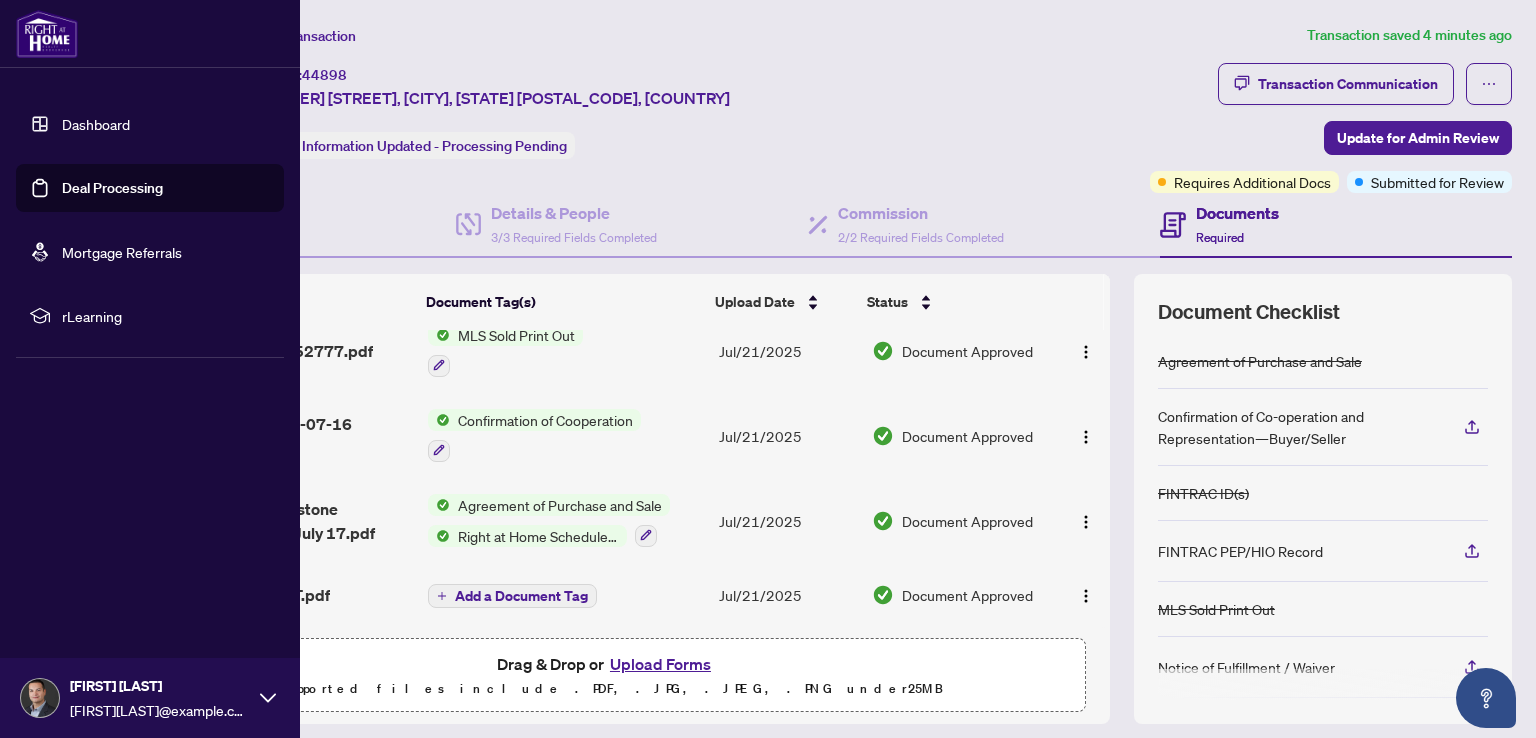 click on "Dashboard" at bounding box center (96, 124) 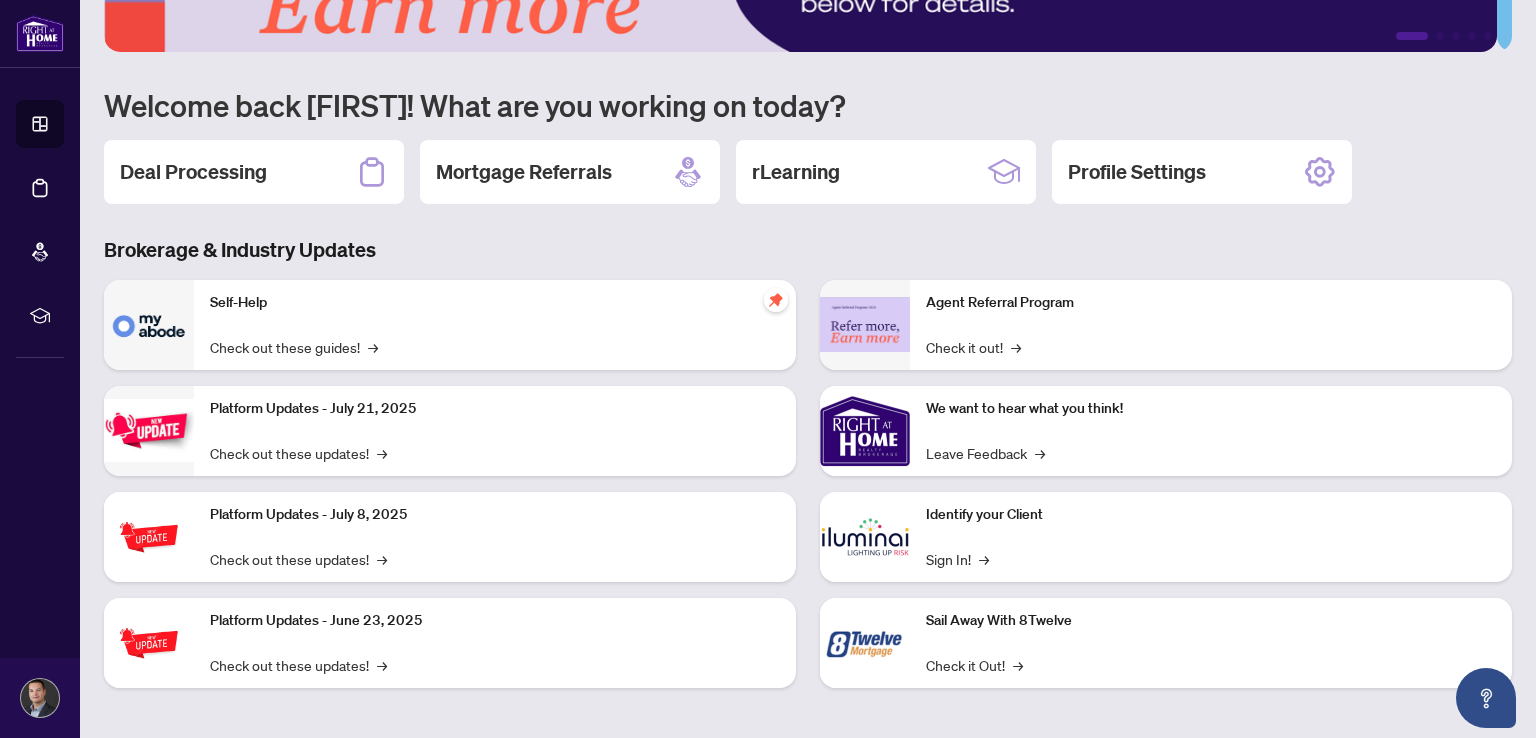 scroll, scrollTop: 126, scrollLeft: 0, axis: vertical 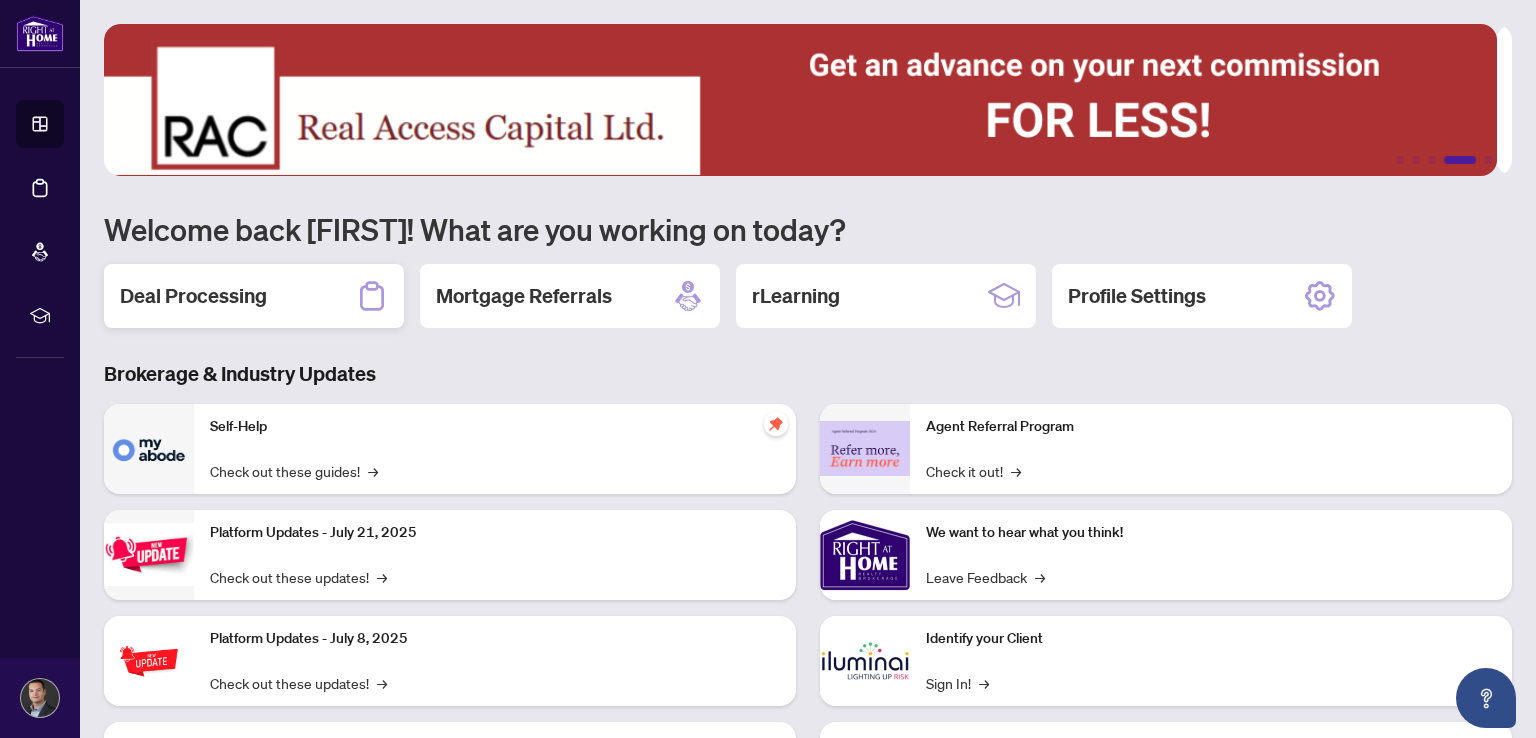 click on "Deal Processing" at bounding box center (193, 296) 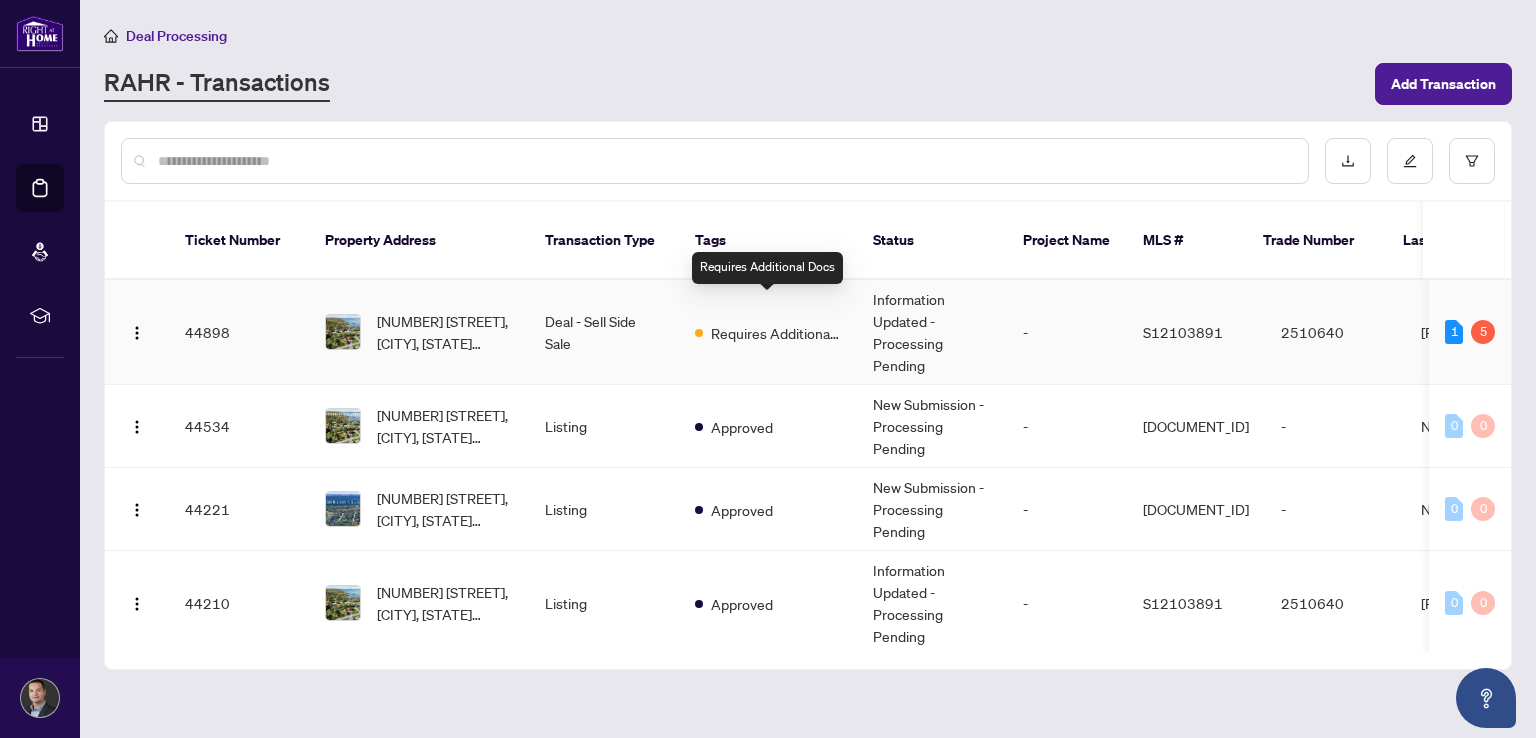 click on "Requires Additional Docs" at bounding box center (776, 333) 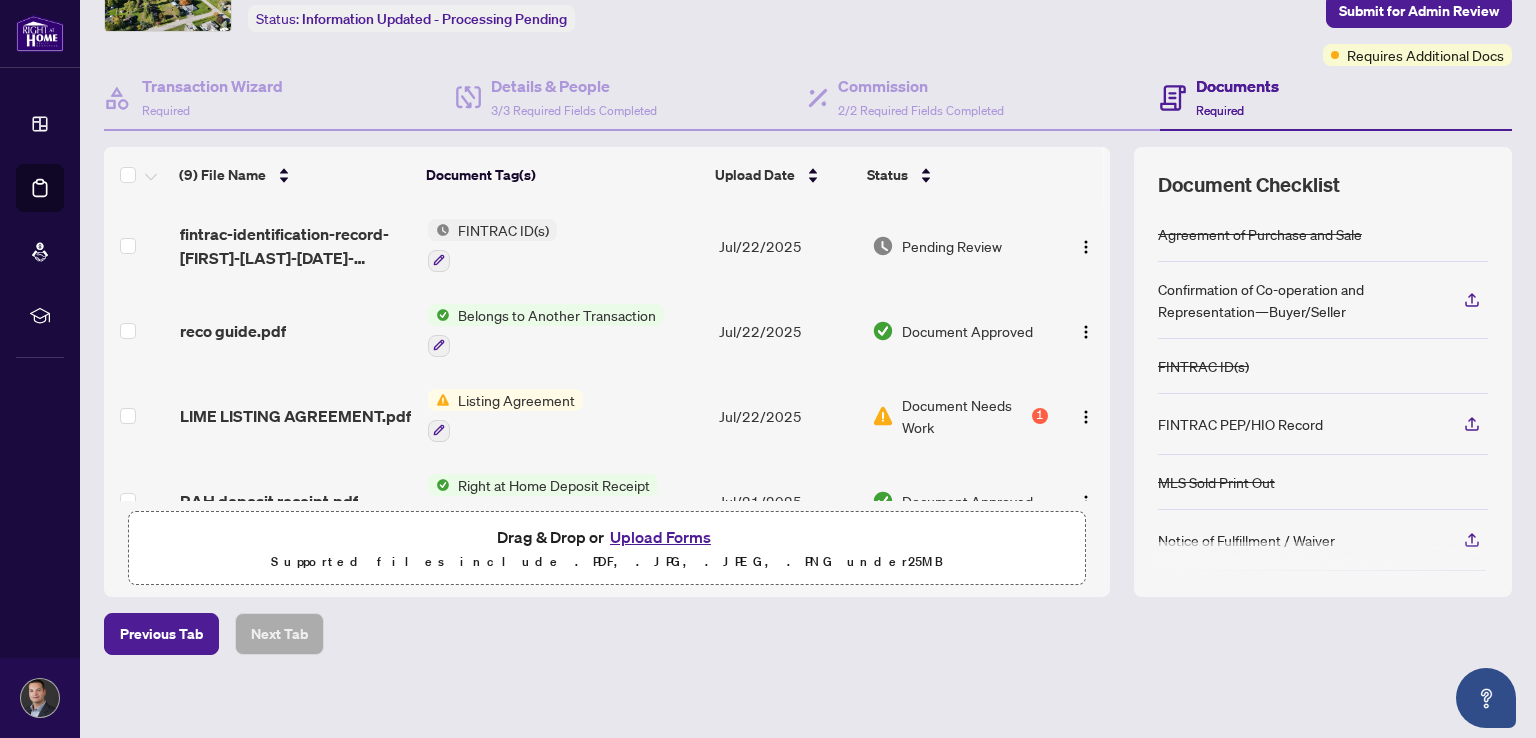 scroll, scrollTop: 128, scrollLeft: 0, axis: vertical 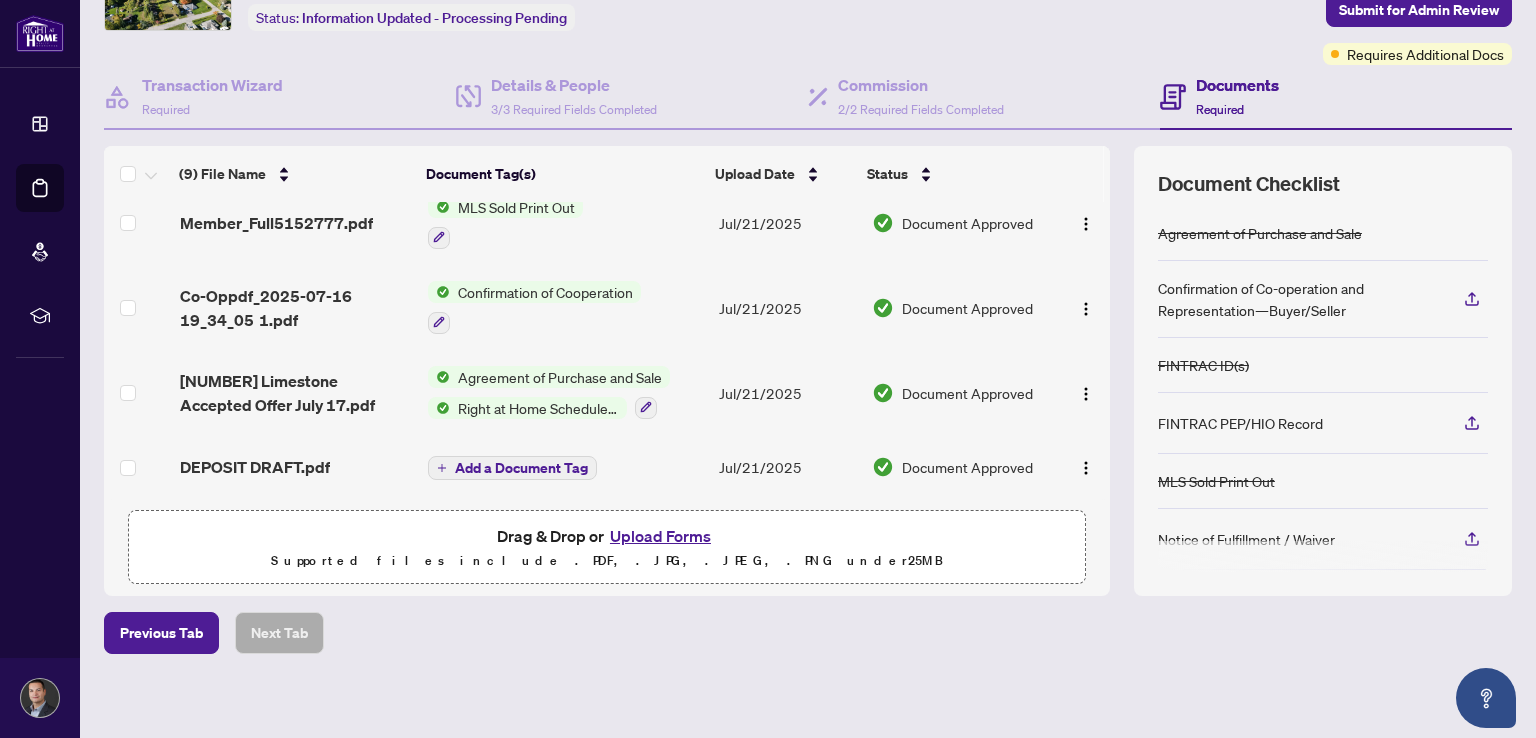 click on "Add a Document Tag" at bounding box center [521, 468] 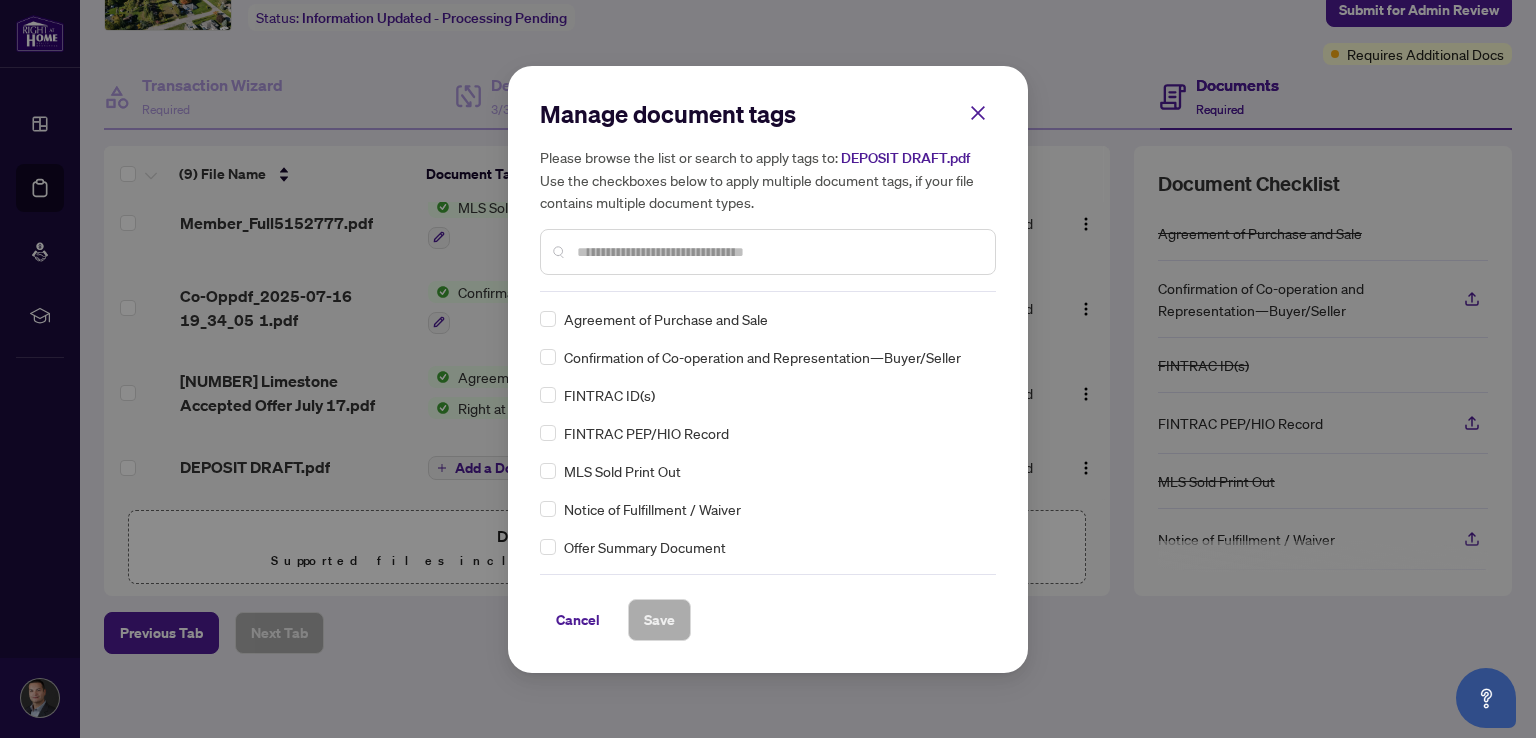 click on "Please browse the list or search to apply tags to:   DEPOSIT DRAFT.pdf   Use the checkboxes below to apply multiple document tags, if your file contains multiple document types." at bounding box center (768, 179) 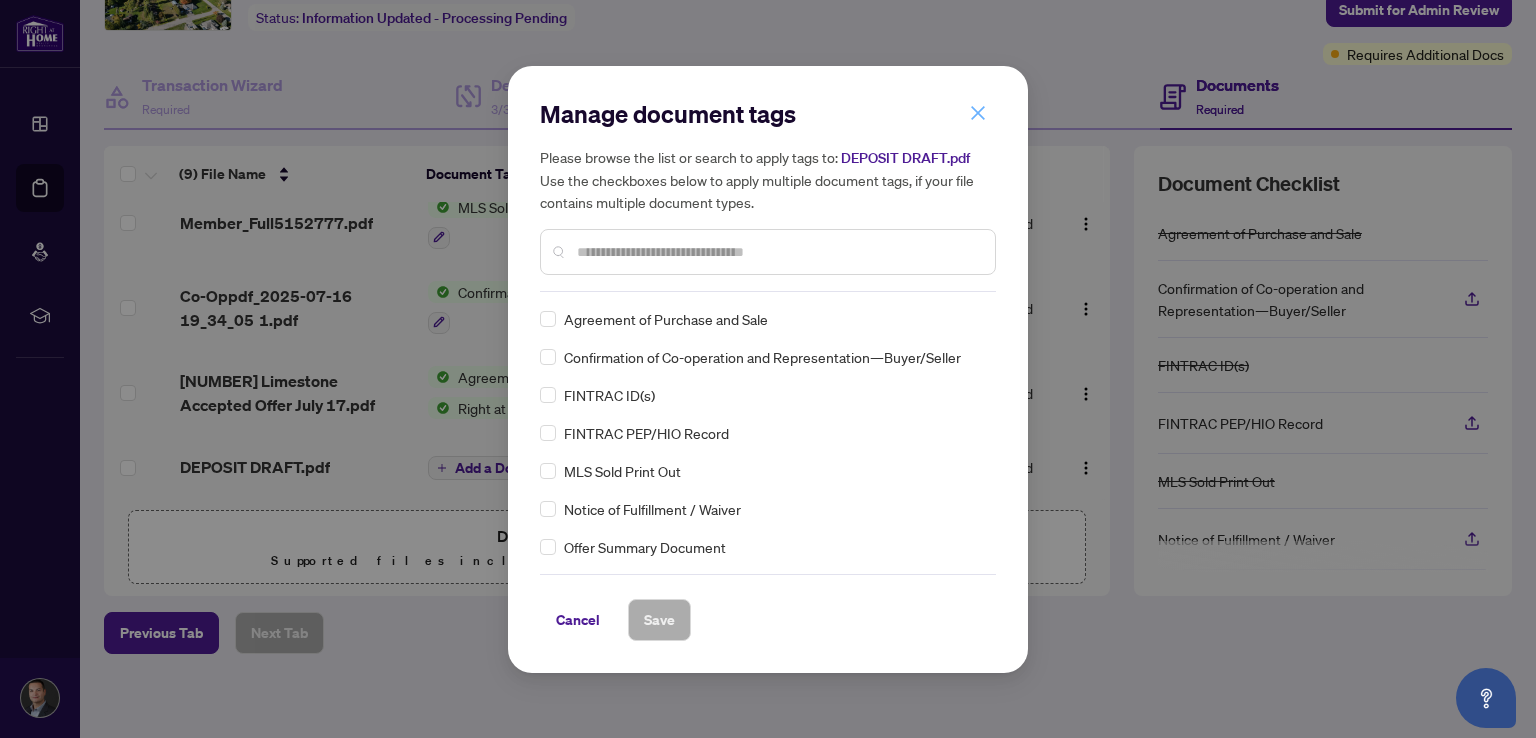 click 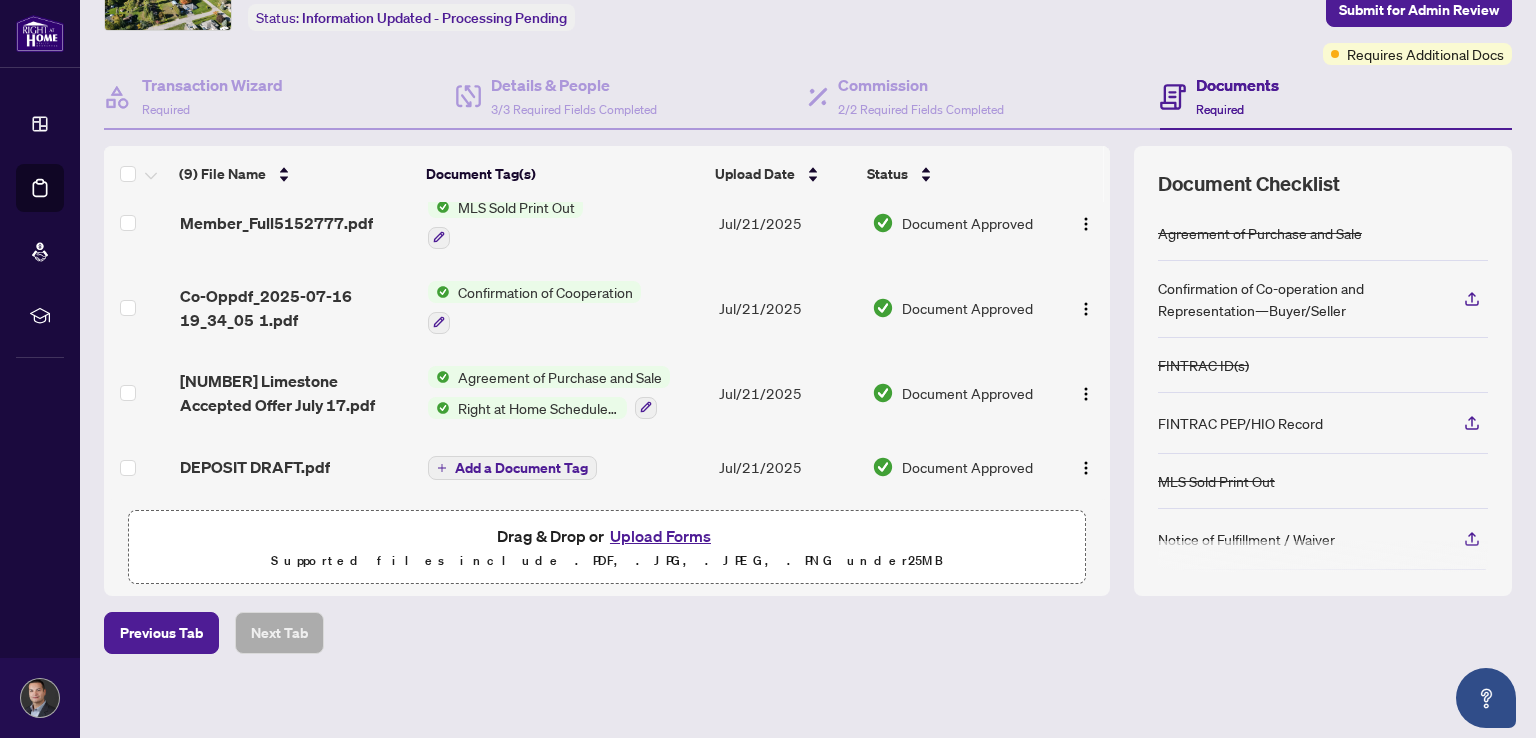 drag, startPoint x: 1095, startPoint y: 393, endPoint x: 1092, endPoint y: 288, distance: 105.04285 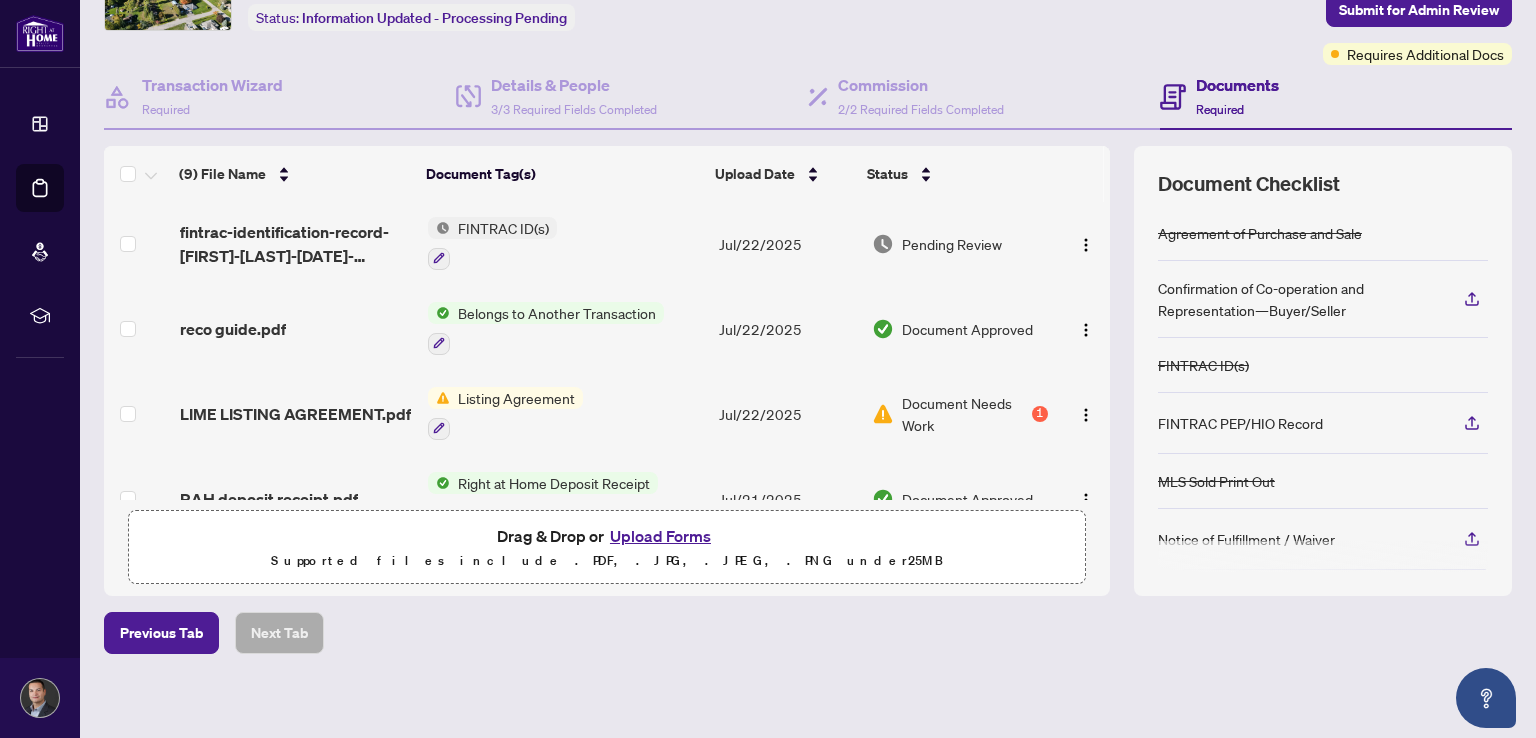 scroll, scrollTop: 0, scrollLeft: 0, axis: both 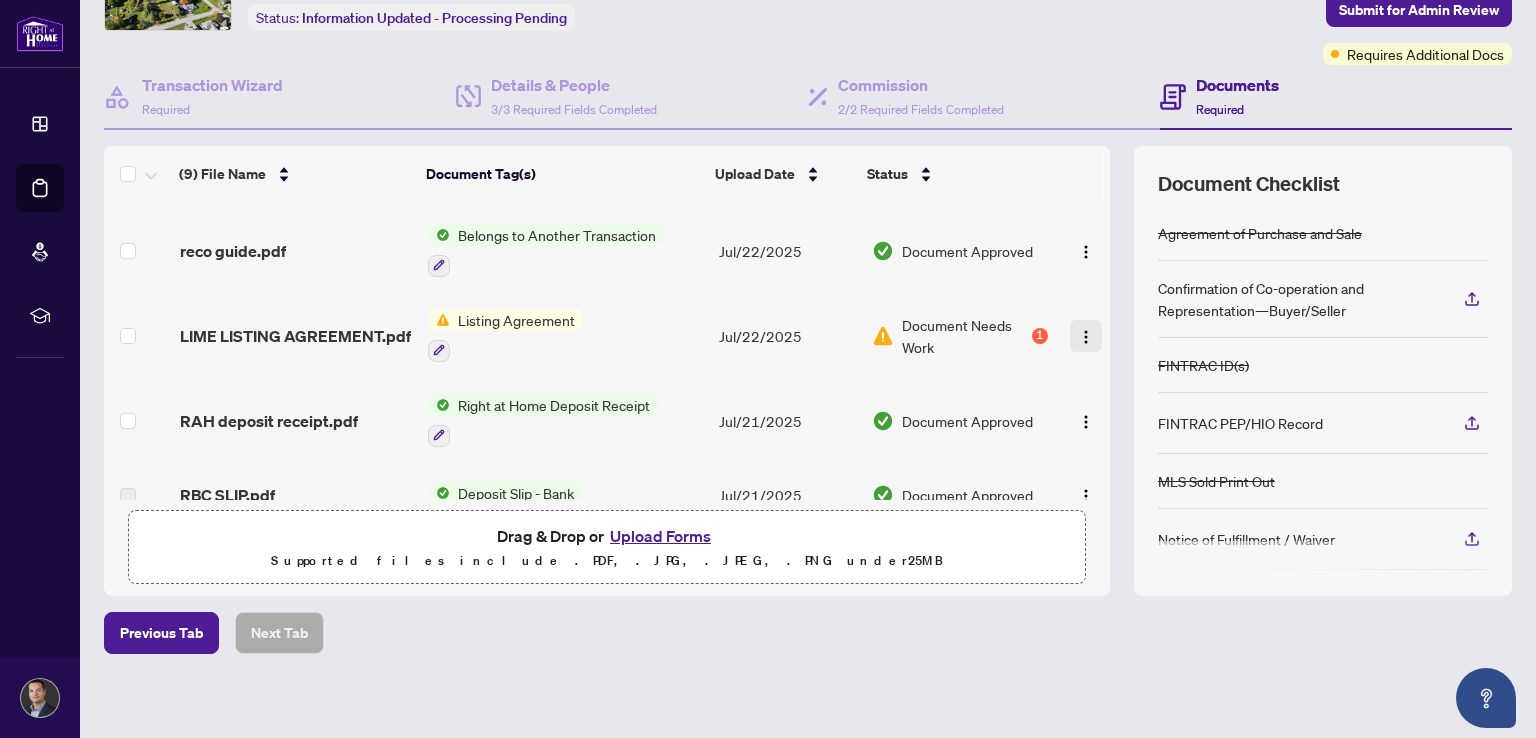 click at bounding box center [1086, 337] 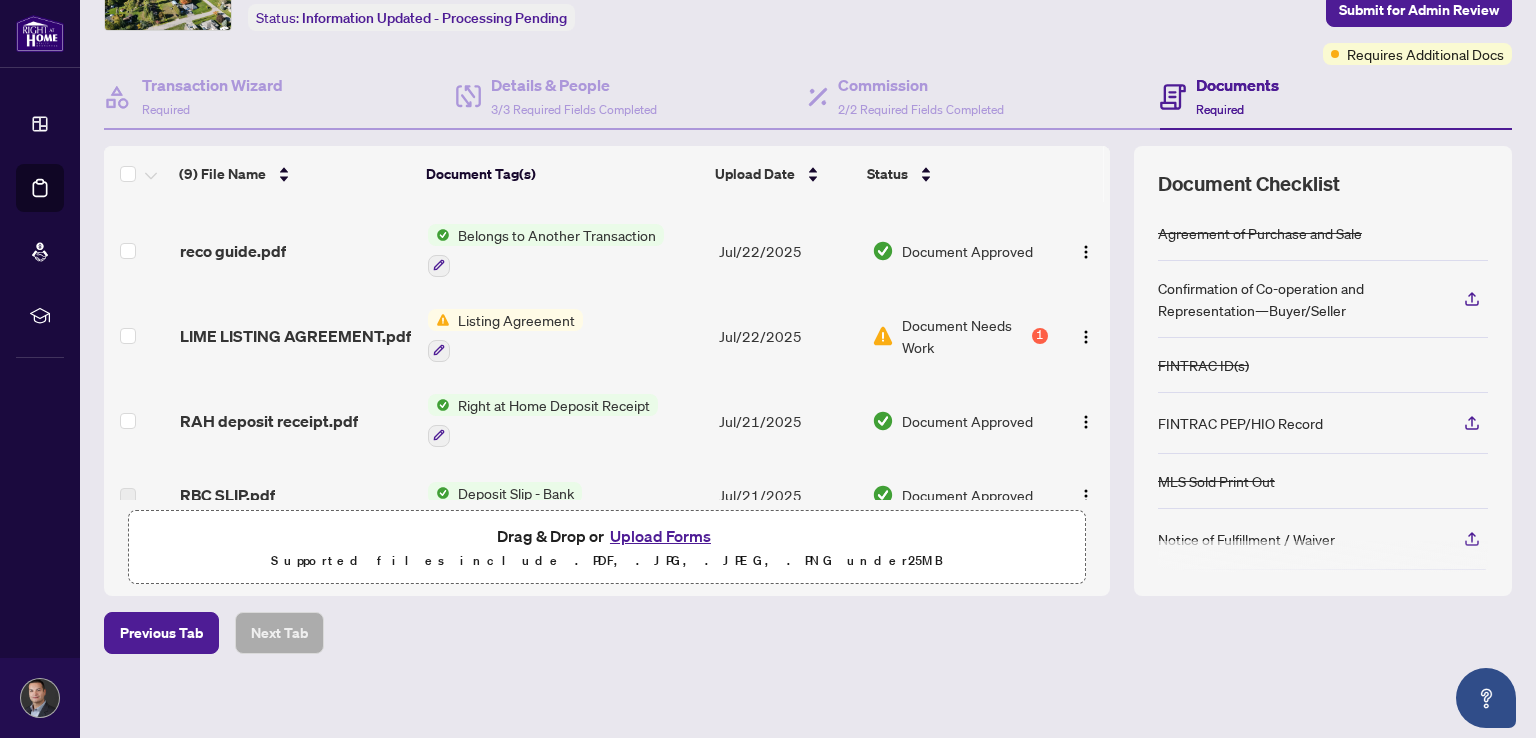 click on "Upload Forms" at bounding box center [660, 536] 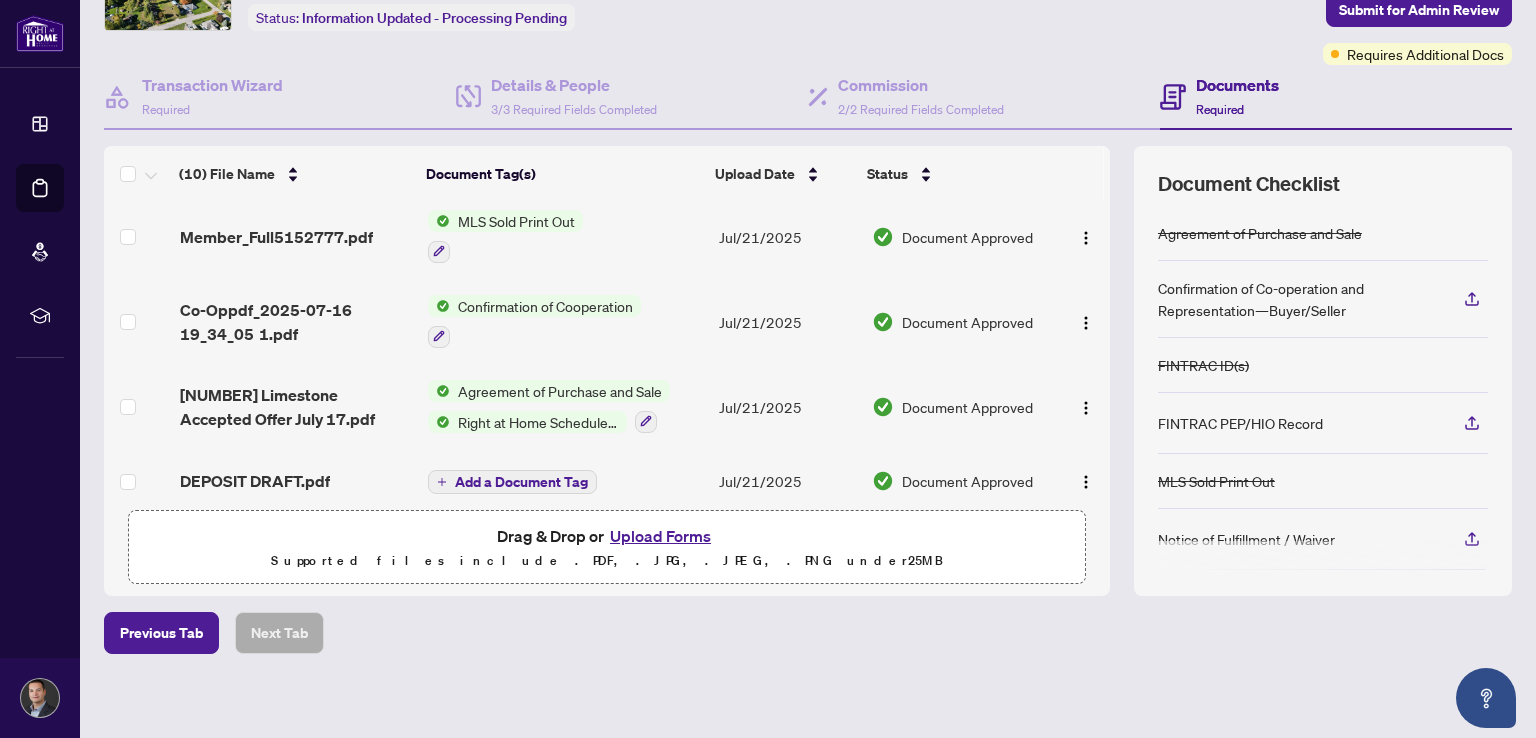 scroll, scrollTop: 491, scrollLeft: 0, axis: vertical 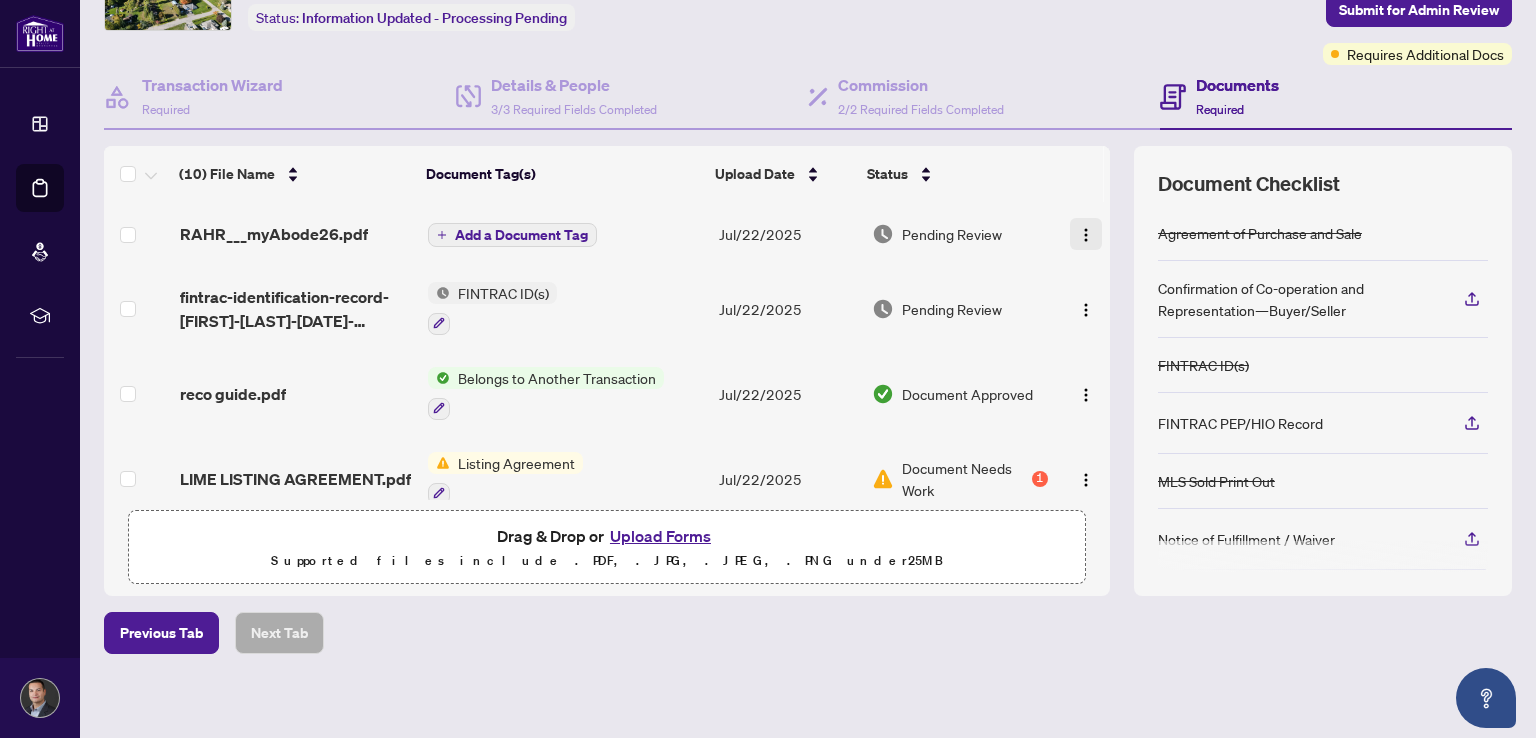 click at bounding box center [1086, 235] 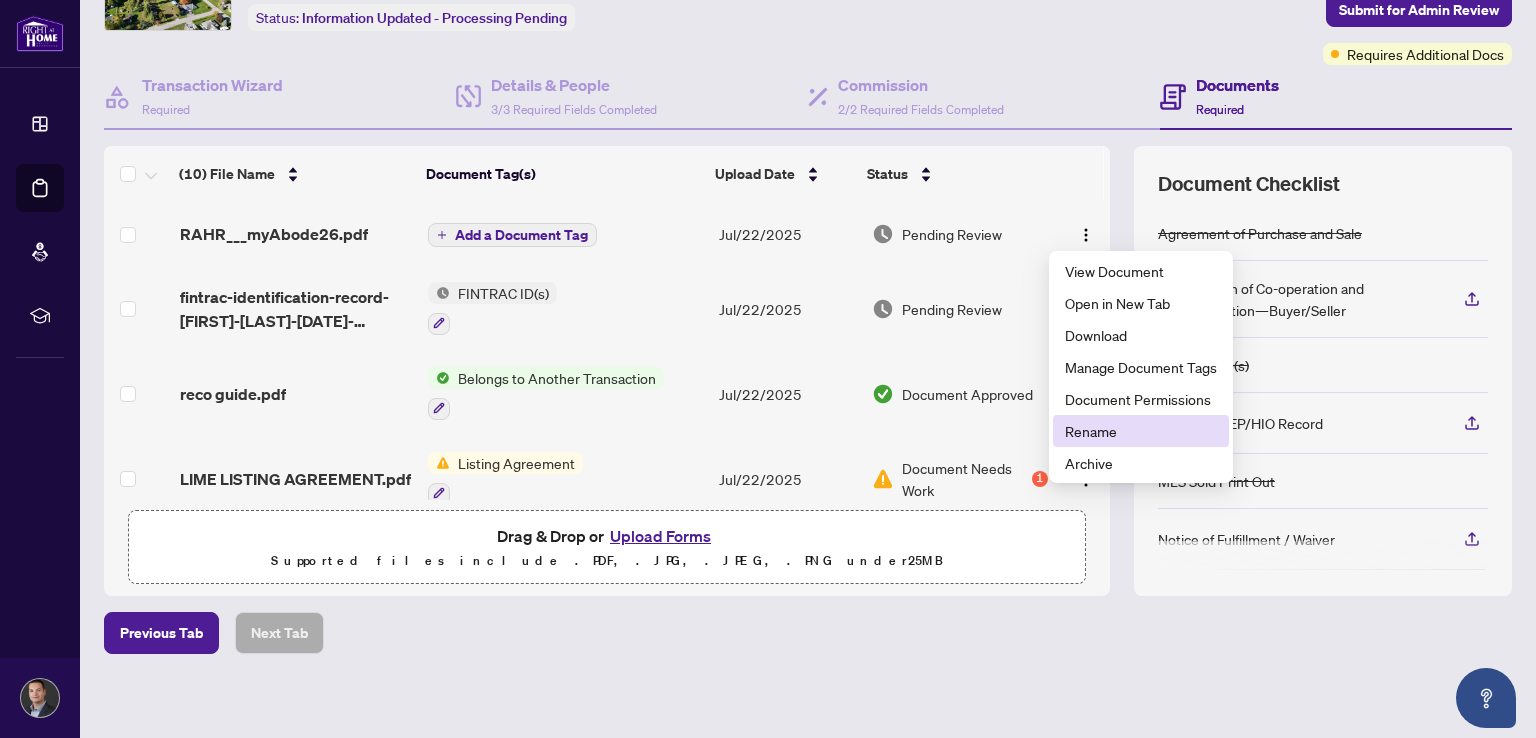 click on "Rename" at bounding box center (1141, 431) 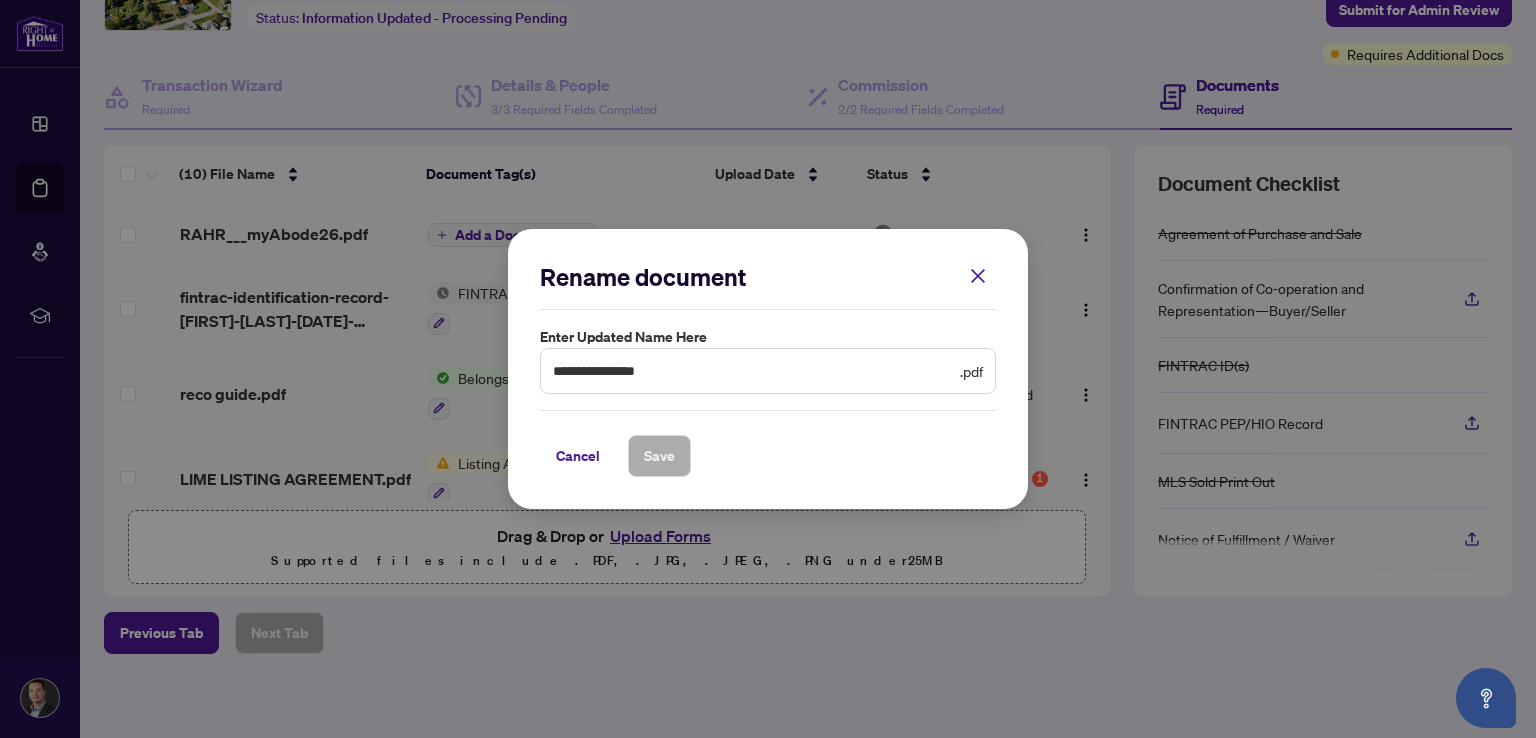 click on "**********" at bounding box center [768, 371] 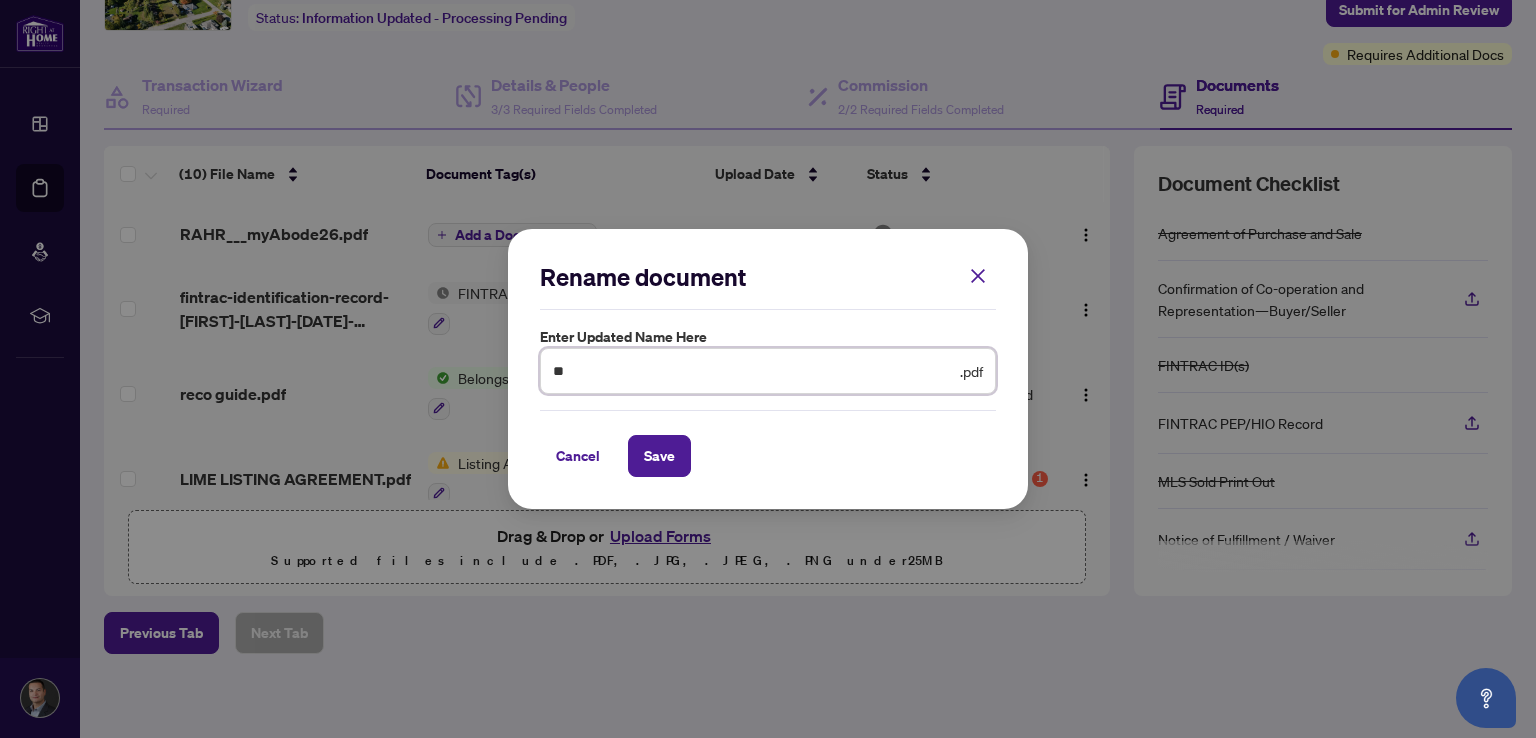 type on "*" 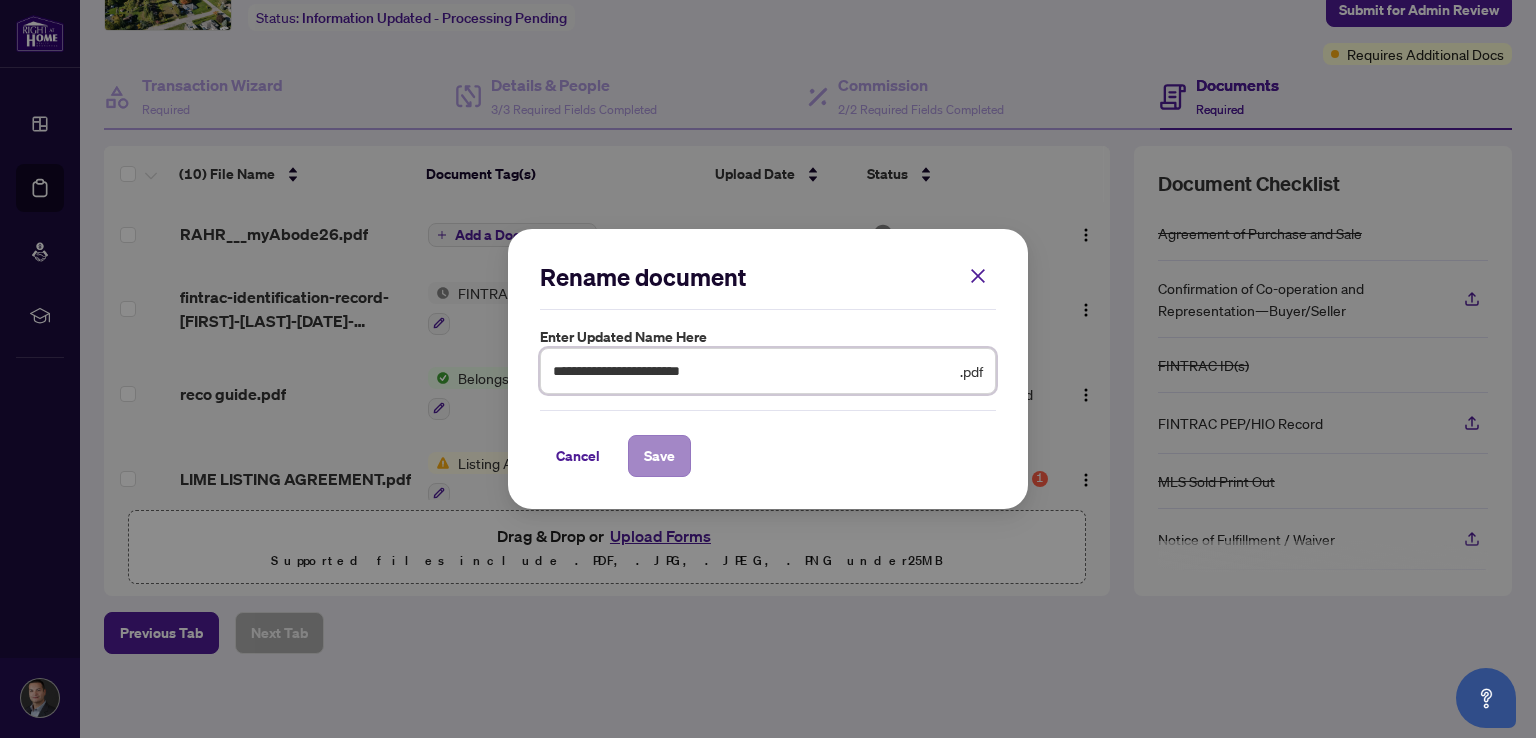 type on "**********" 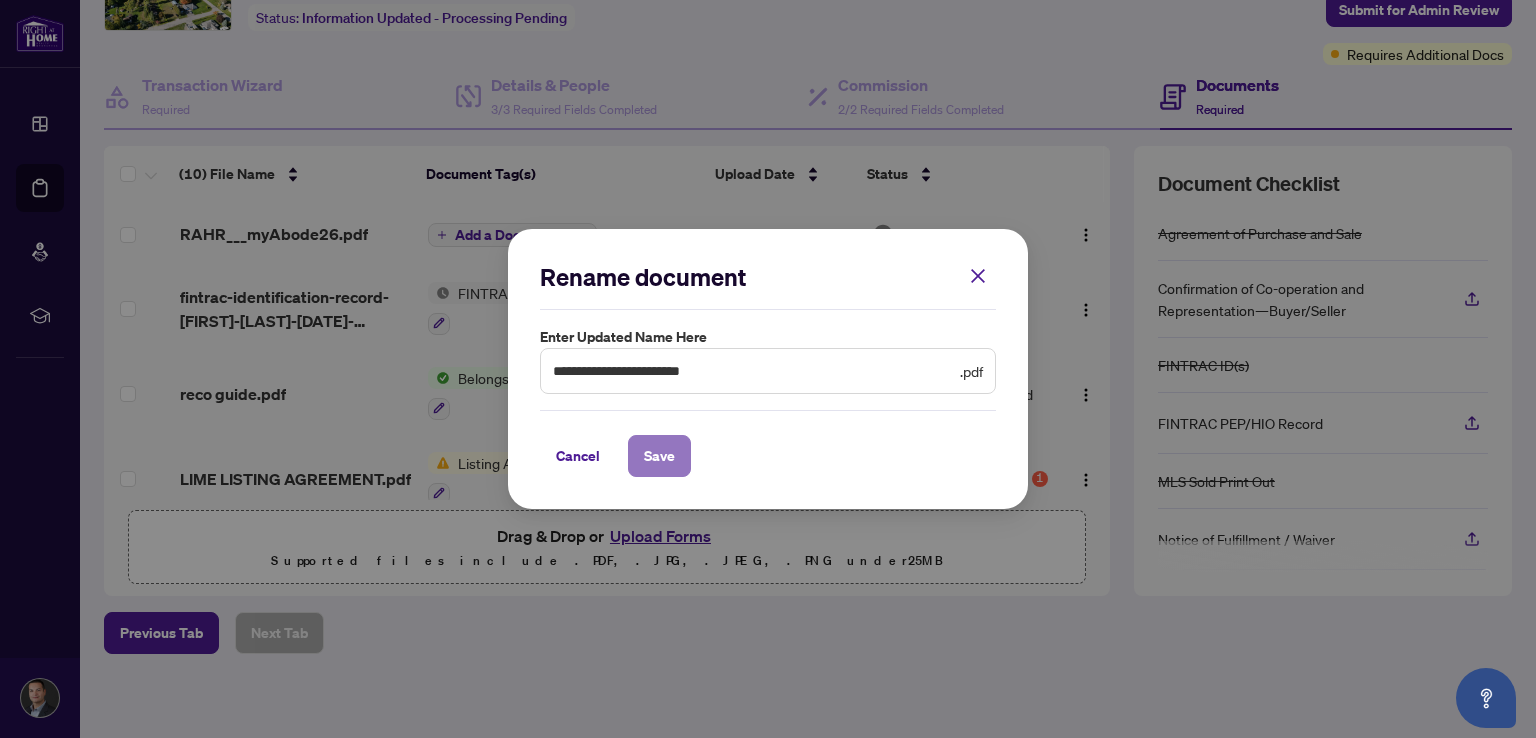 click on "Save" at bounding box center [659, 456] 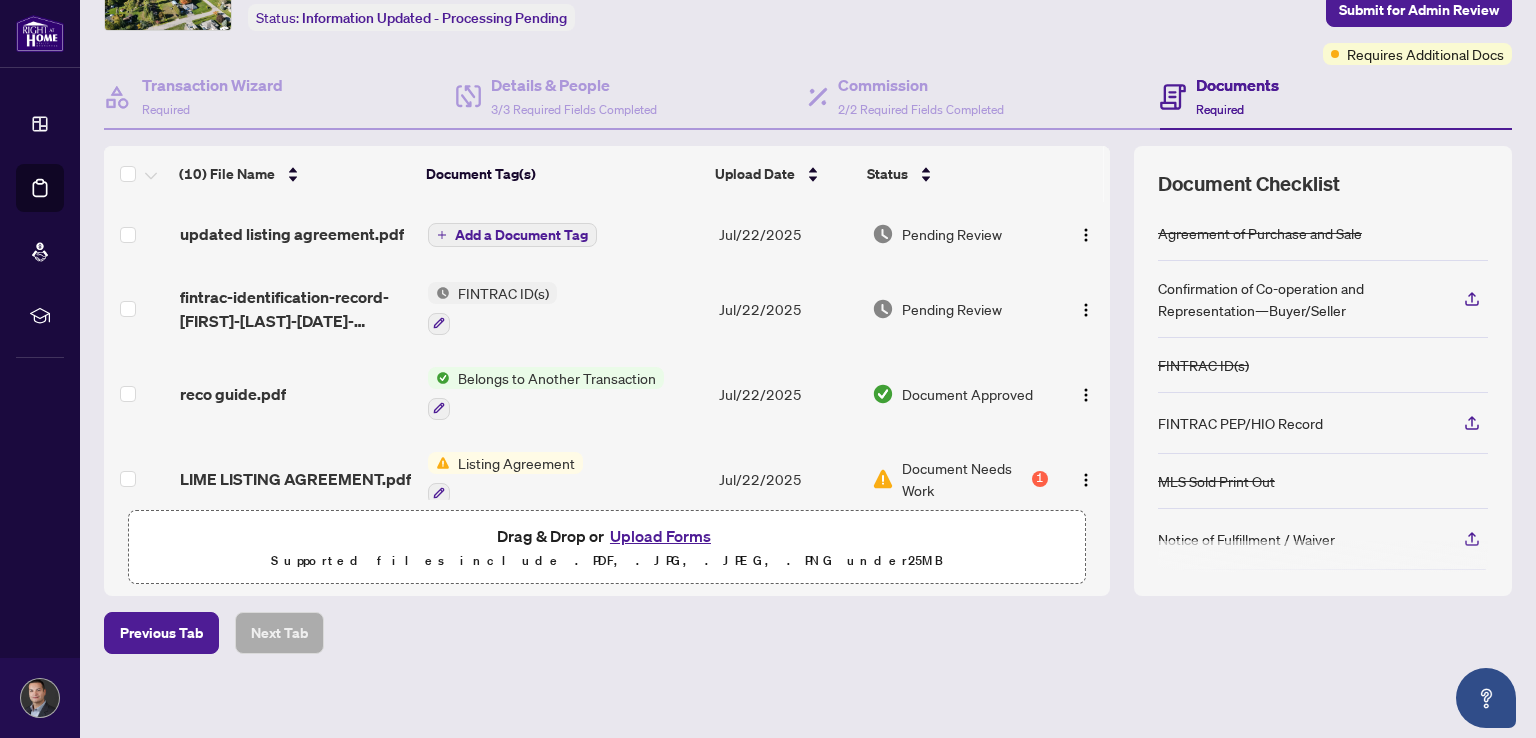 scroll, scrollTop: 0, scrollLeft: 0, axis: both 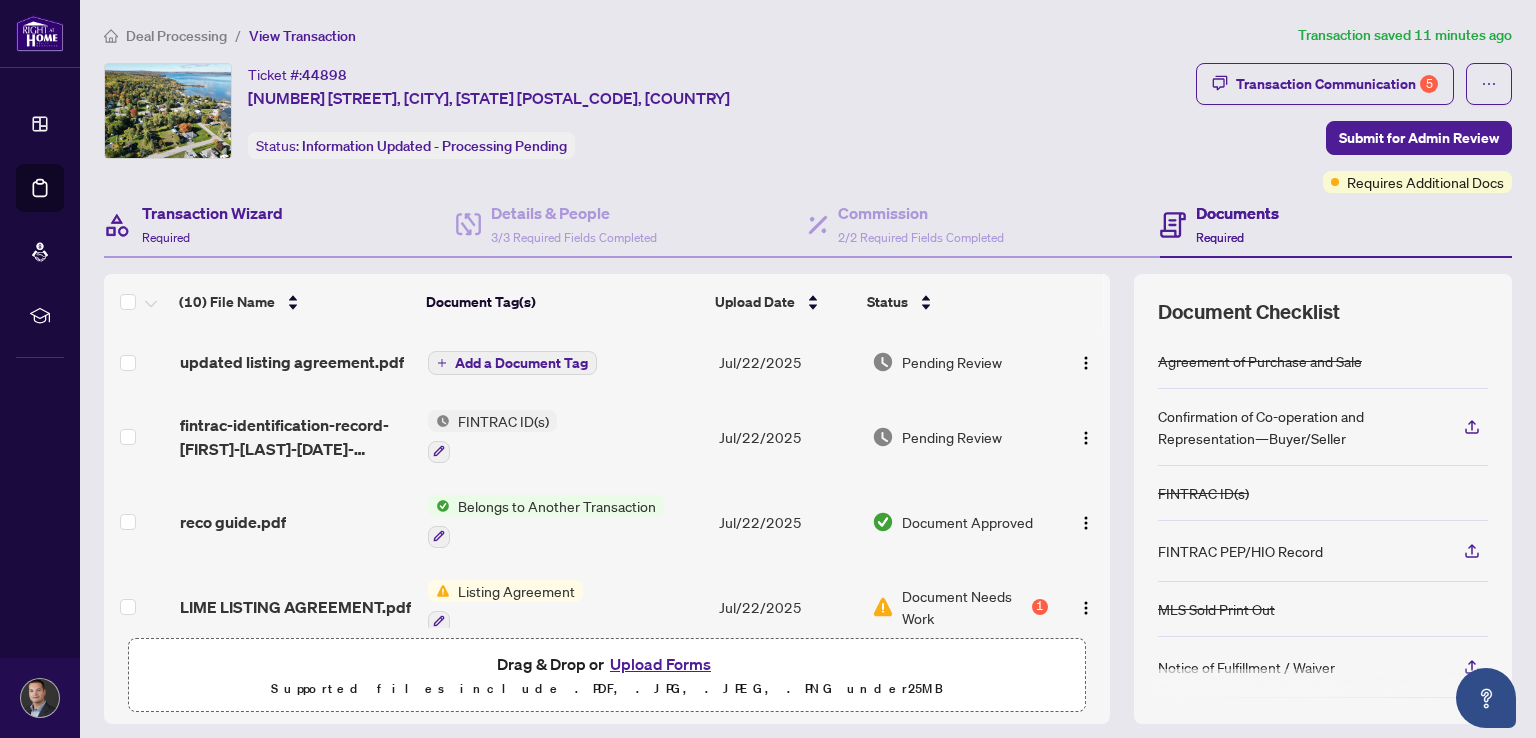 click on "Transaction Wizard Required" at bounding box center (280, 225) 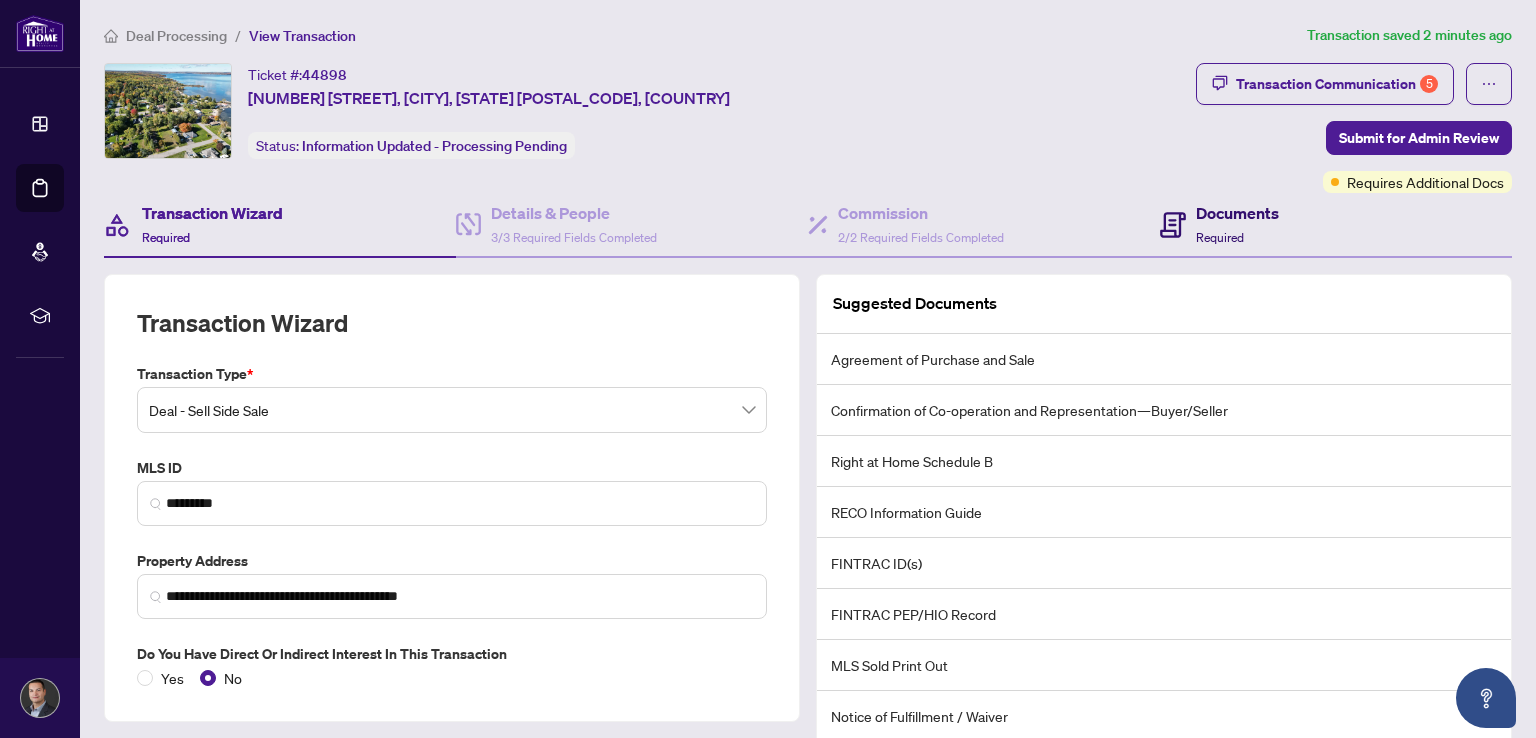 click on "Documents Required" at bounding box center [1237, 224] 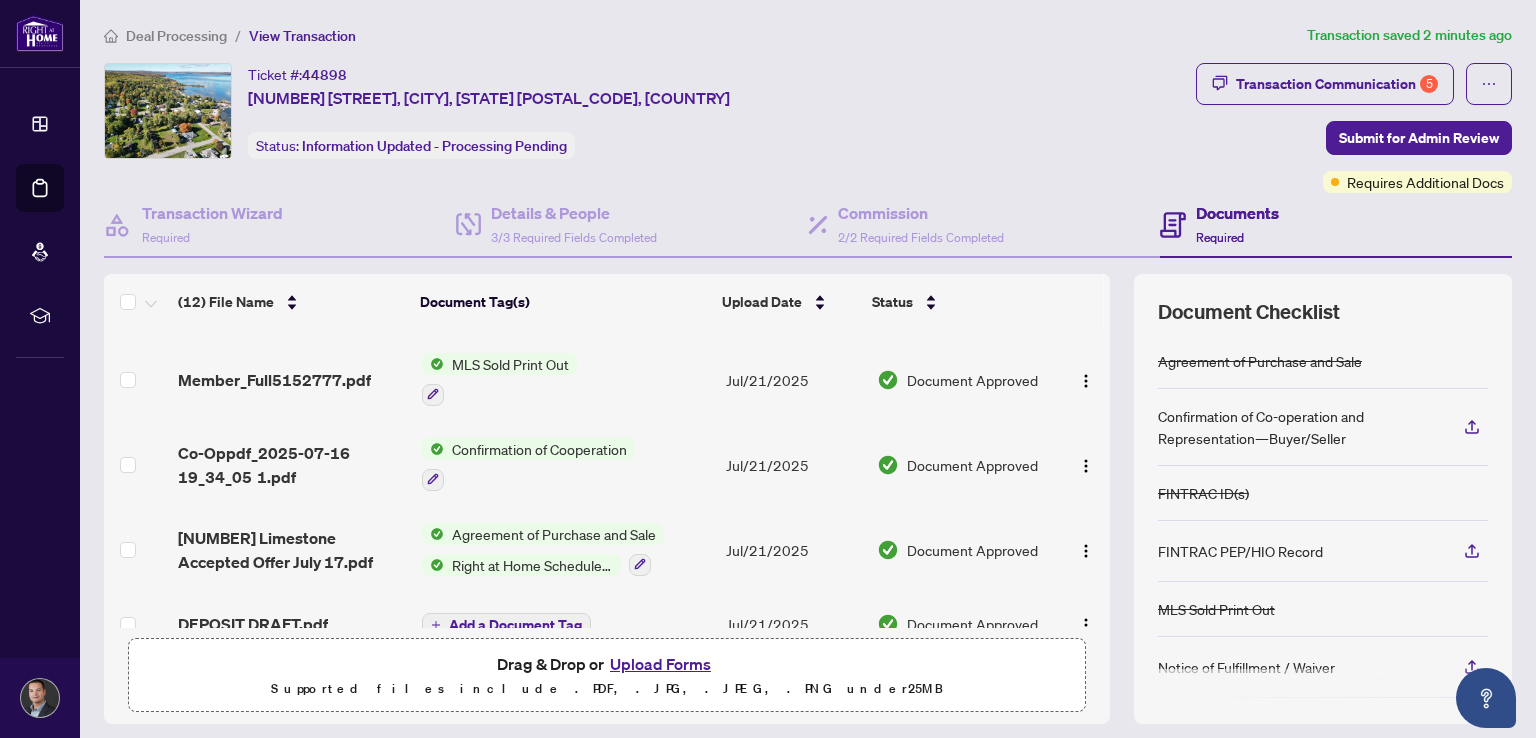 scroll, scrollTop: 676, scrollLeft: 0, axis: vertical 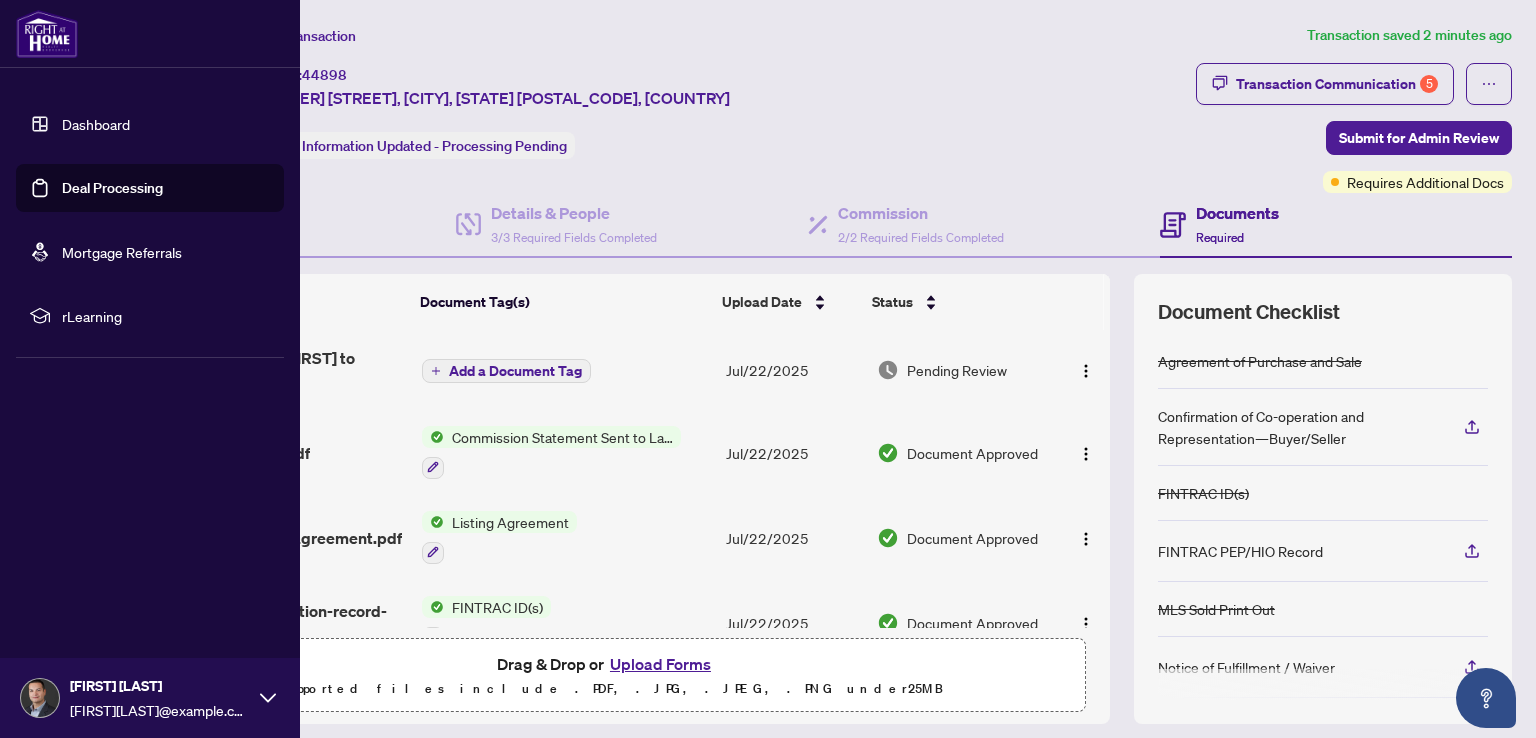 click on "Dashboard" at bounding box center (96, 124) 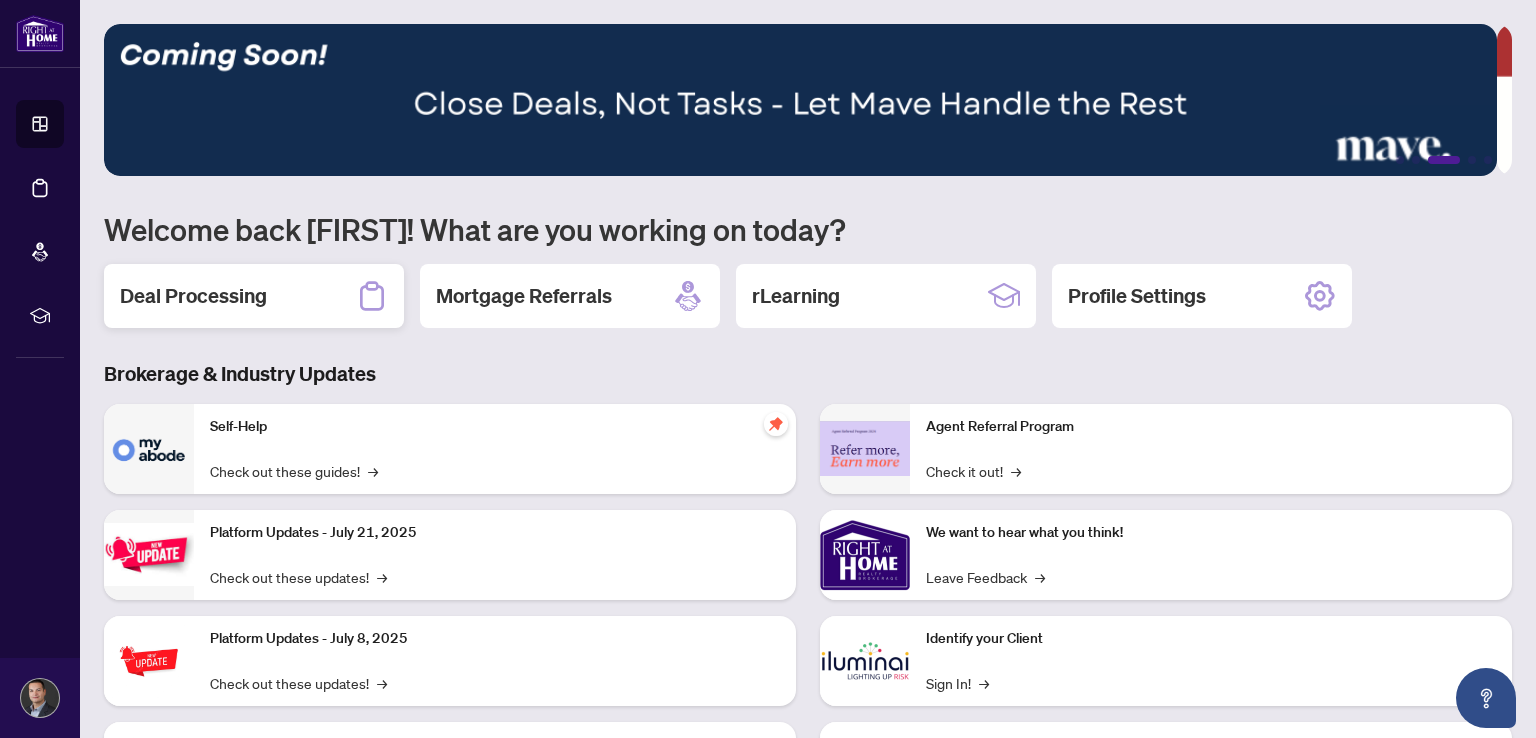 click on "Deal Processing" at bounding box center [193, 296] 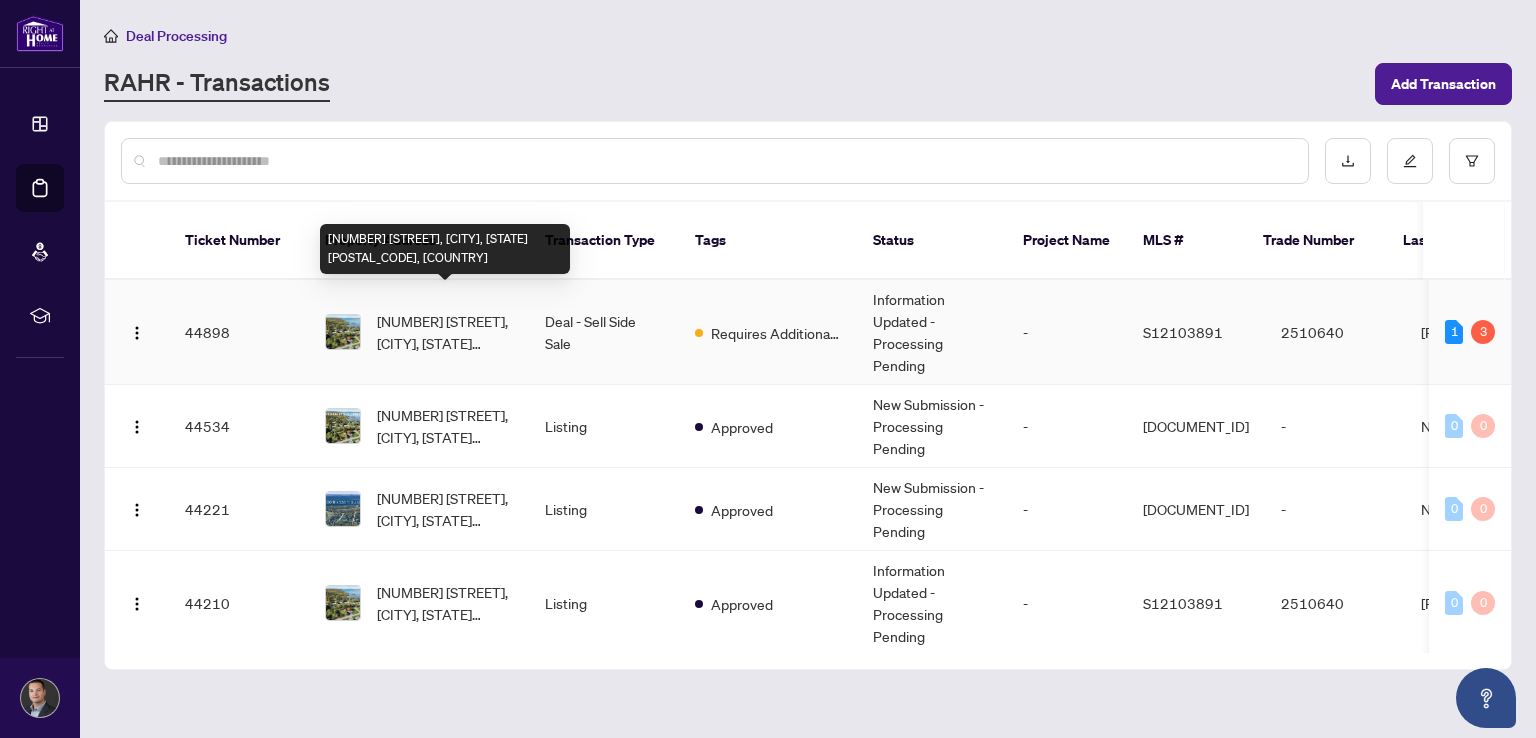 click on "[NUMBER] [STREET], [CITY], [STATE] [POSTAL_CODE], [COUNTRY]" at bounding box center (445, 332) 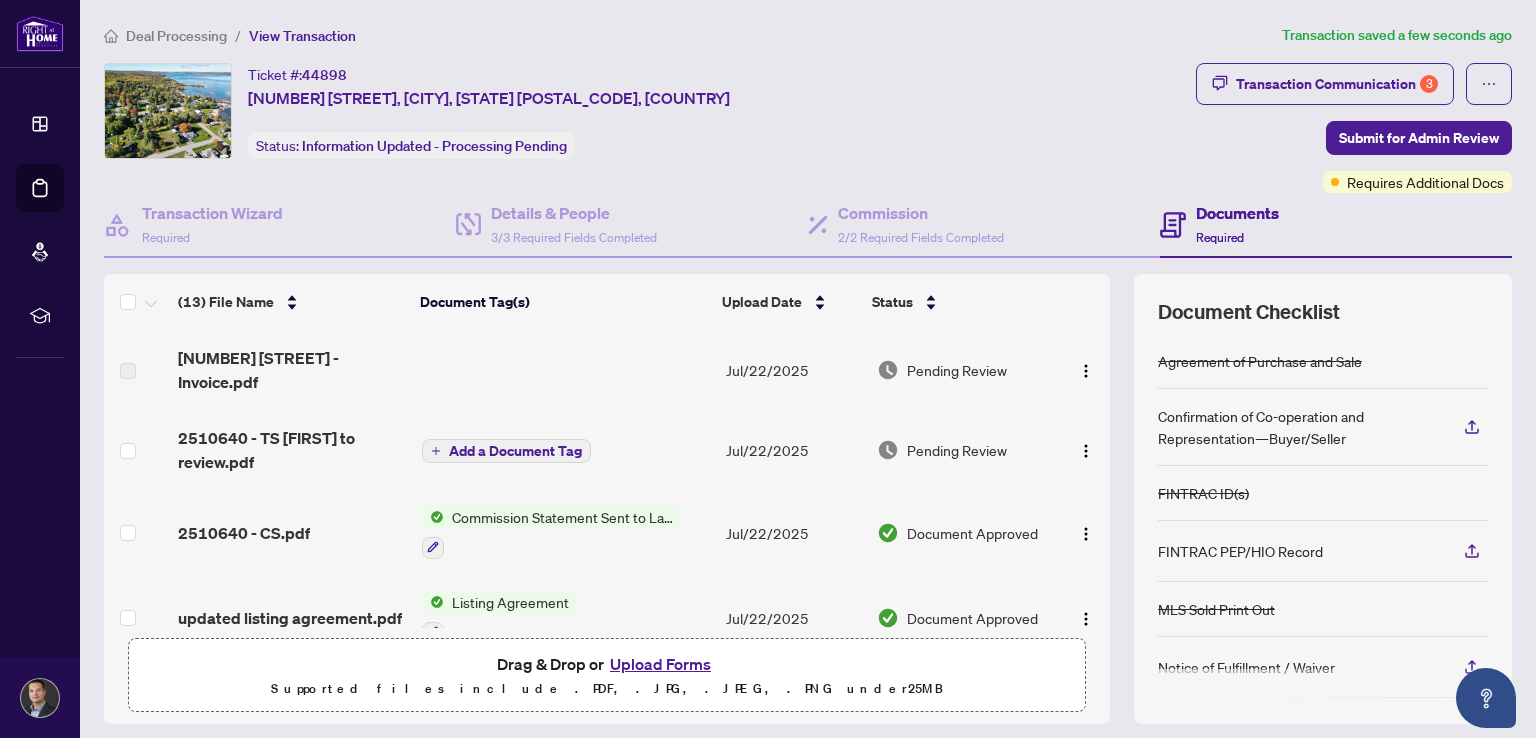 click on "Upload Forms" at bounding box center (660, 664) 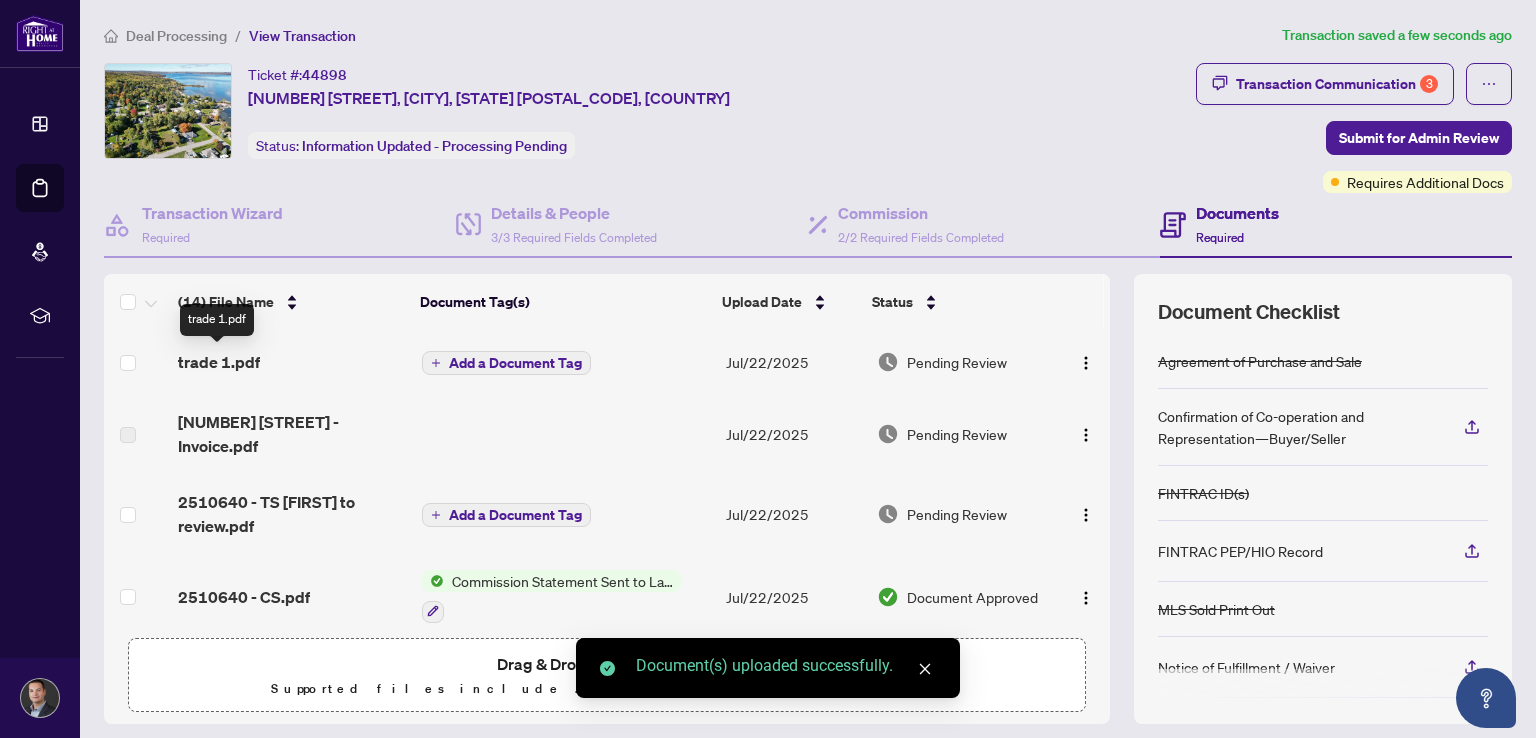 click on "trade 1.pdf" at bounding box center [219, 362] 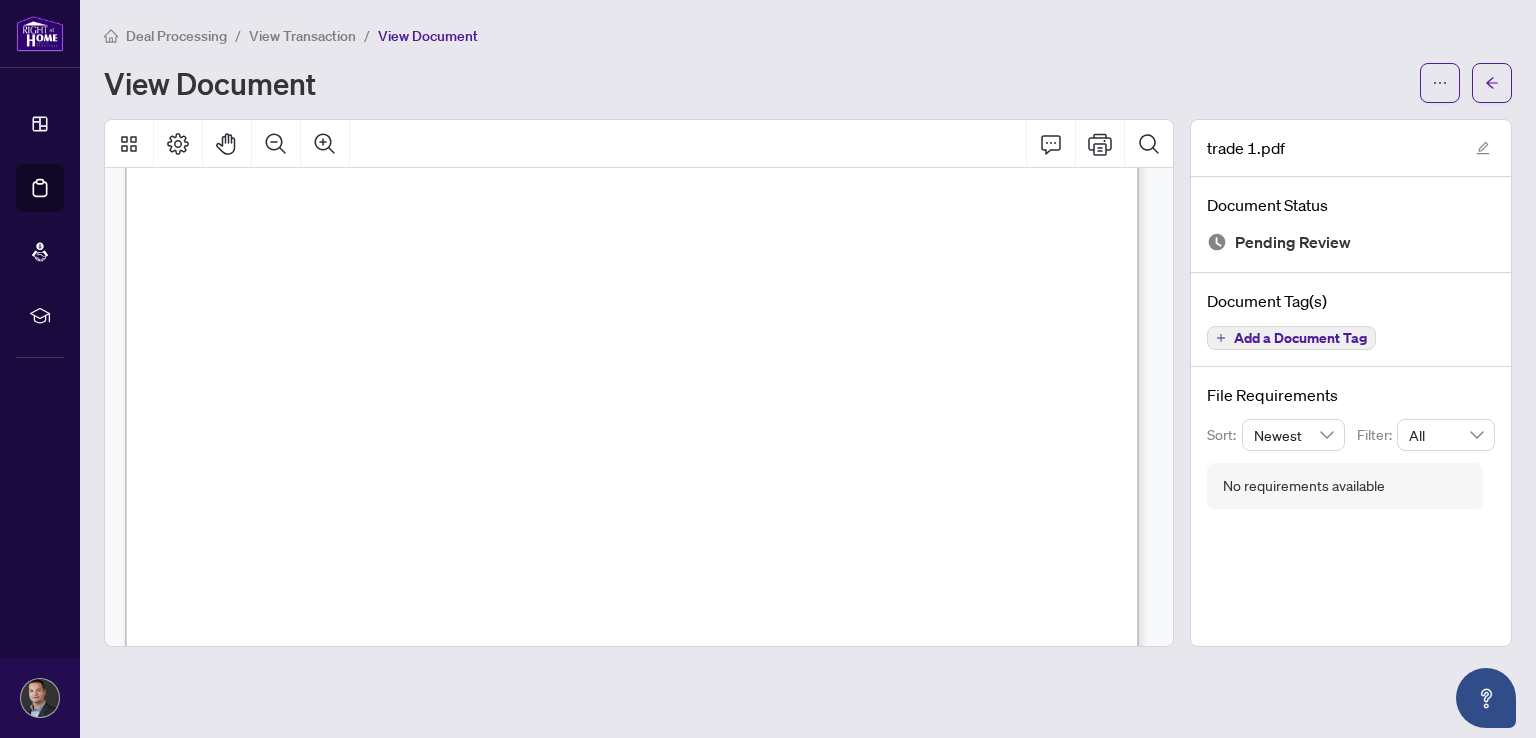 scroll, scrollTop: 6, scrollLeft: 0, axis: vertical 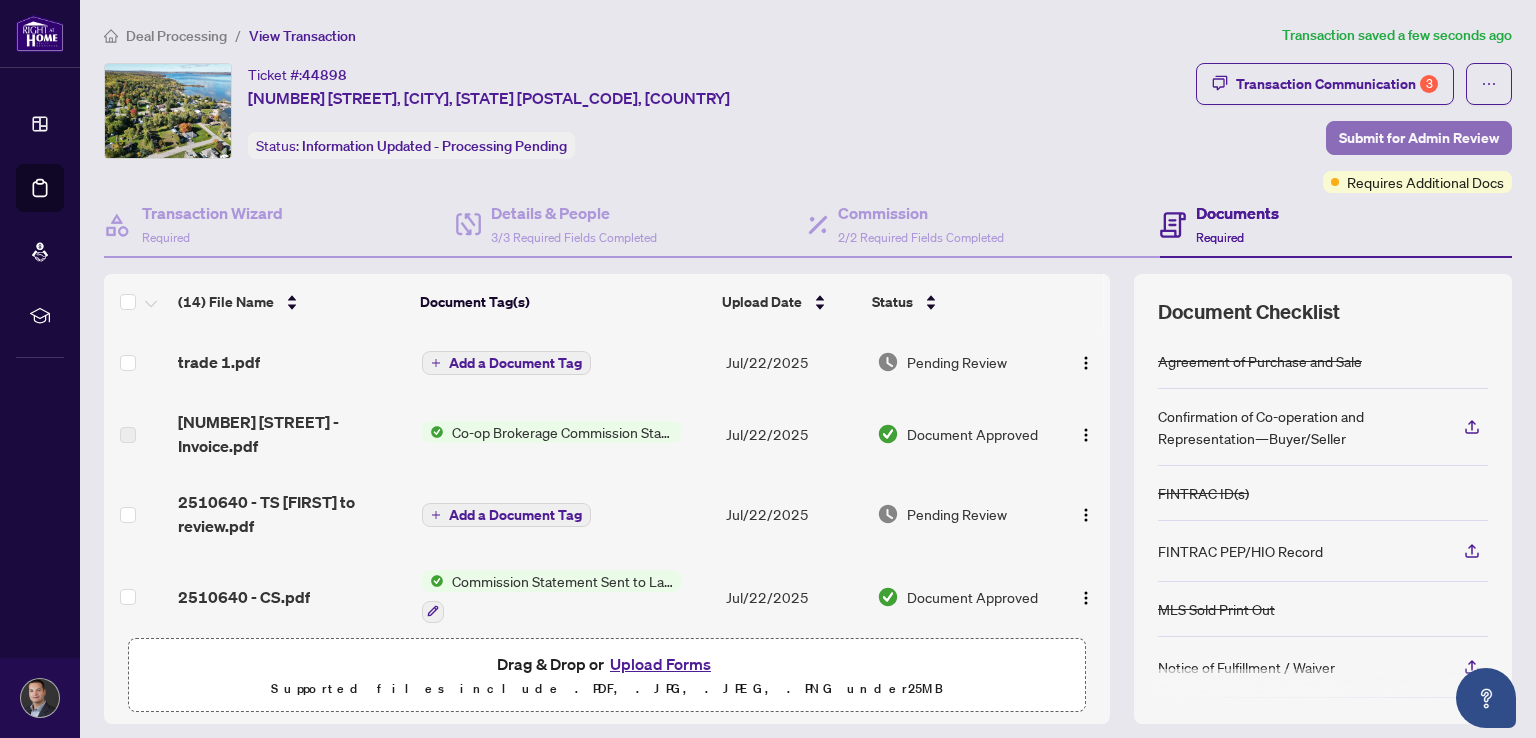 click on "Submit for Admin Review" at bounding box center [1419, 138] 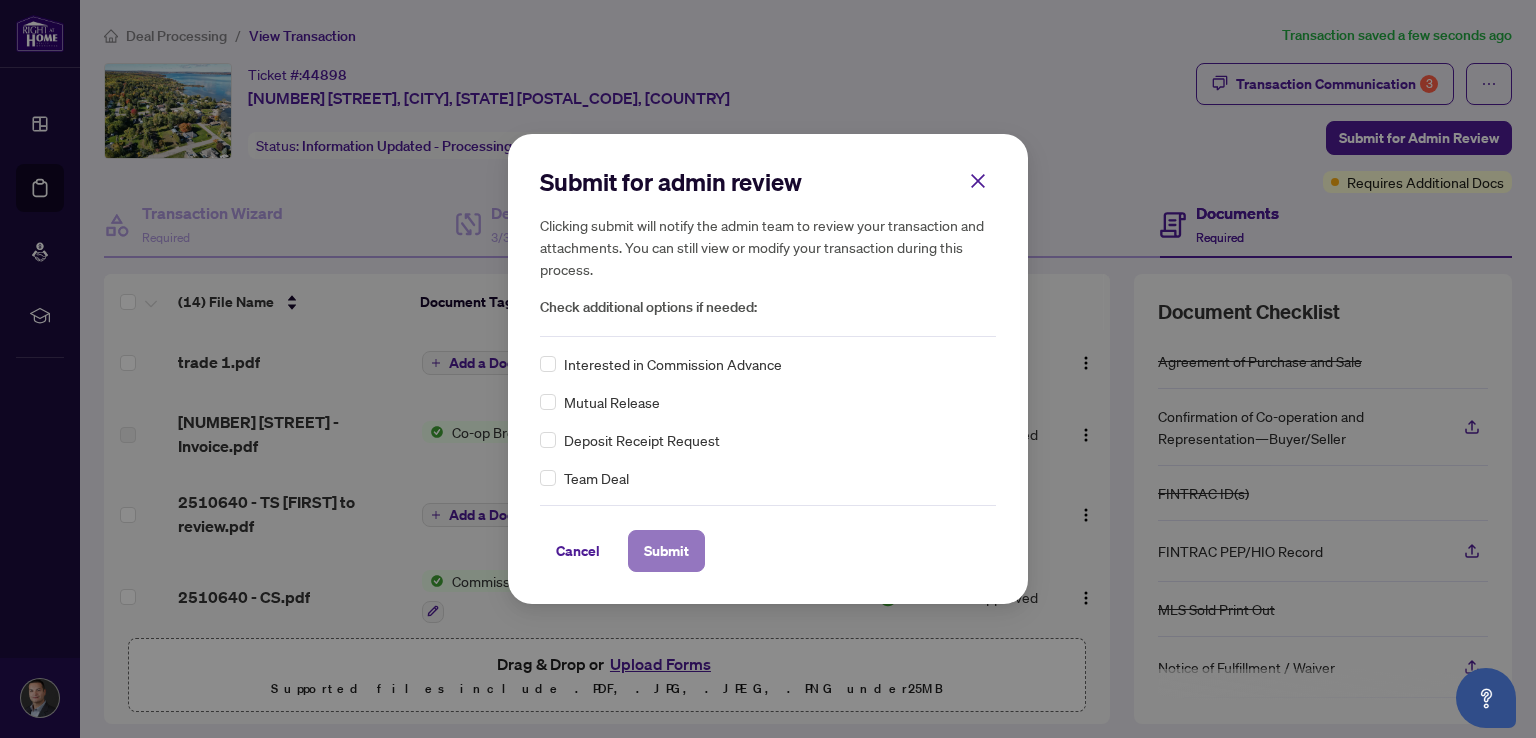 click on "Submit" at bounding box center (666, 551) 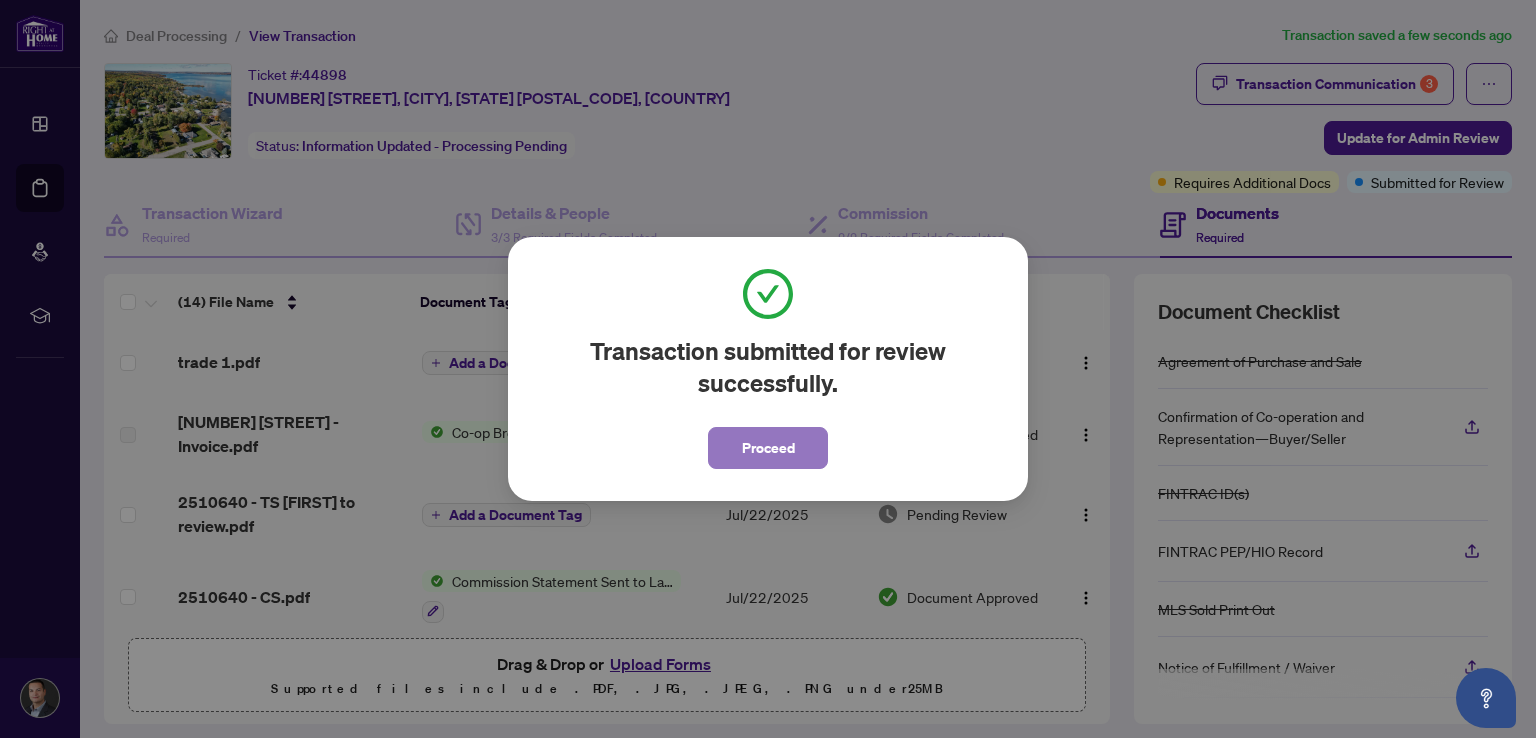 click on "Proceed" at bounding box center (768, 448) 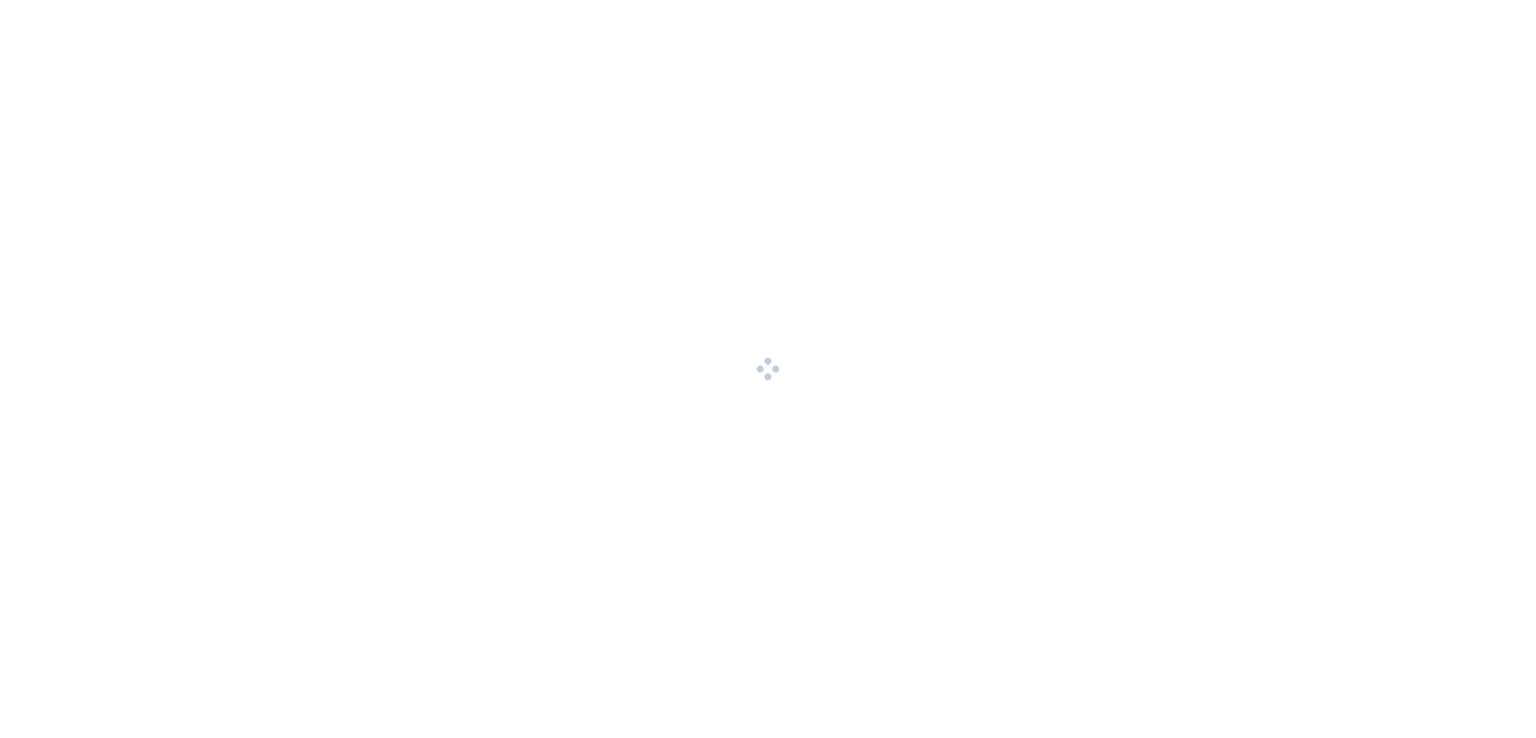 scroll, scrollTop: 0, scrollLeft: 0, axis: both 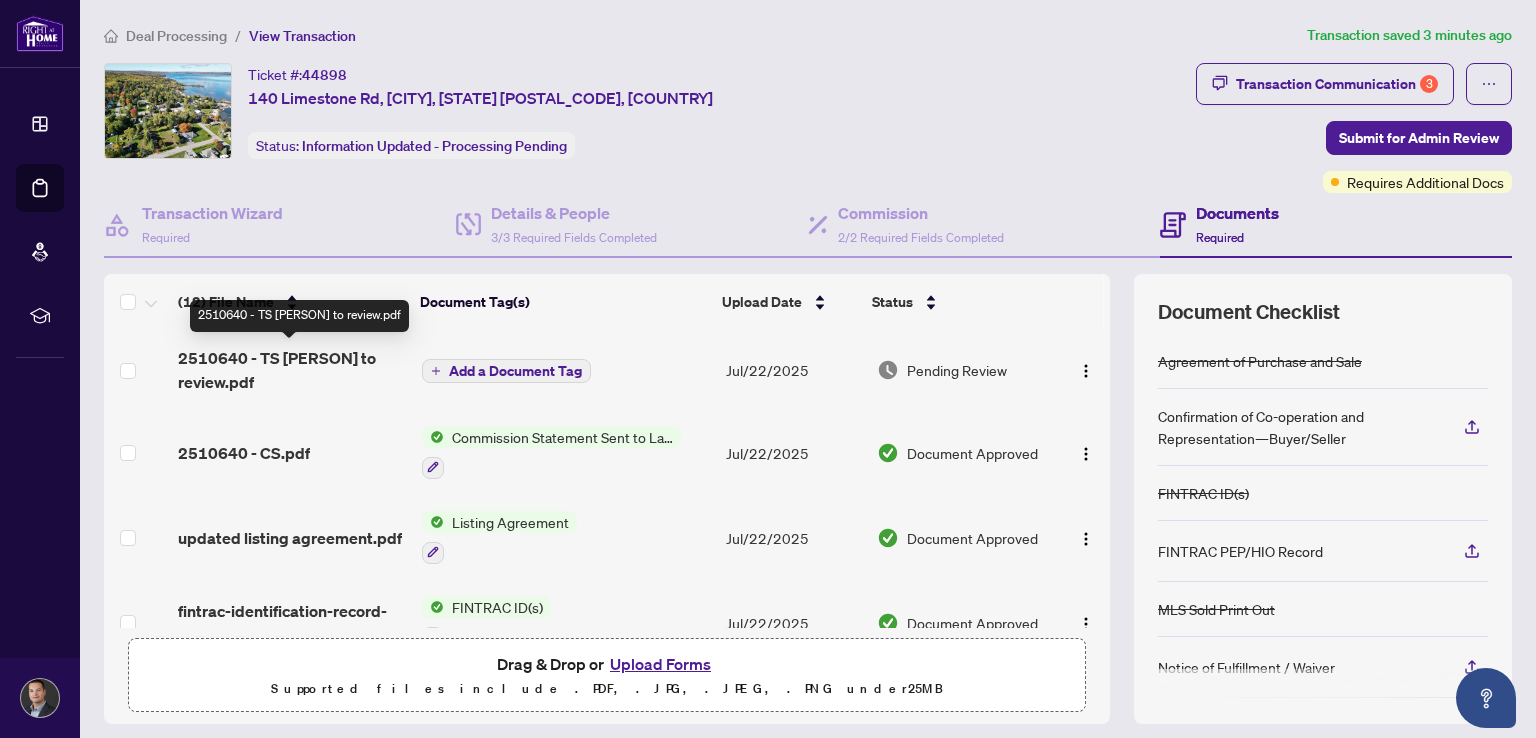 click on "2510640 - TS [PERSON] to review.pdf" at bounding box center (291, 370) 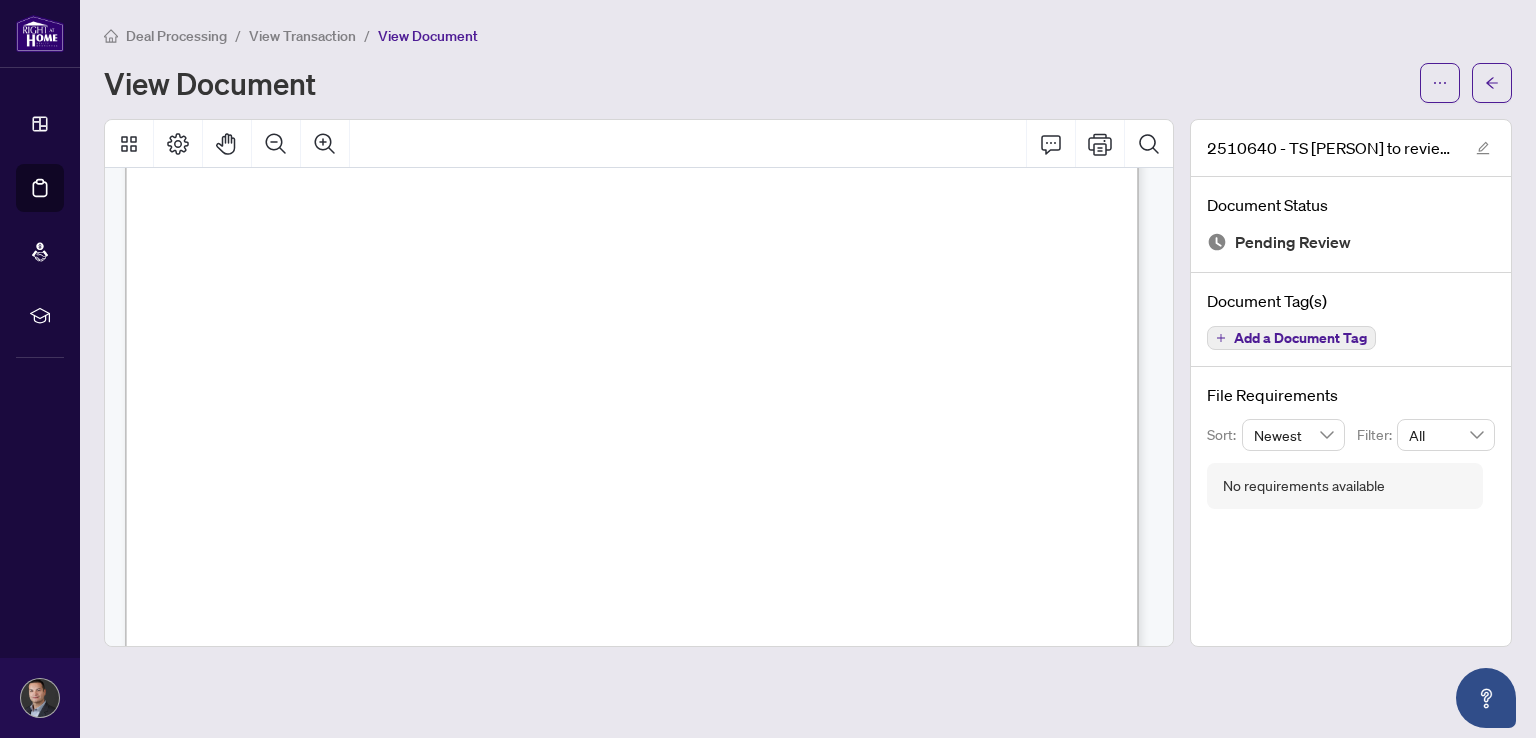 scroll, scrollTop: 0, scrollLeft: 0, axis: both 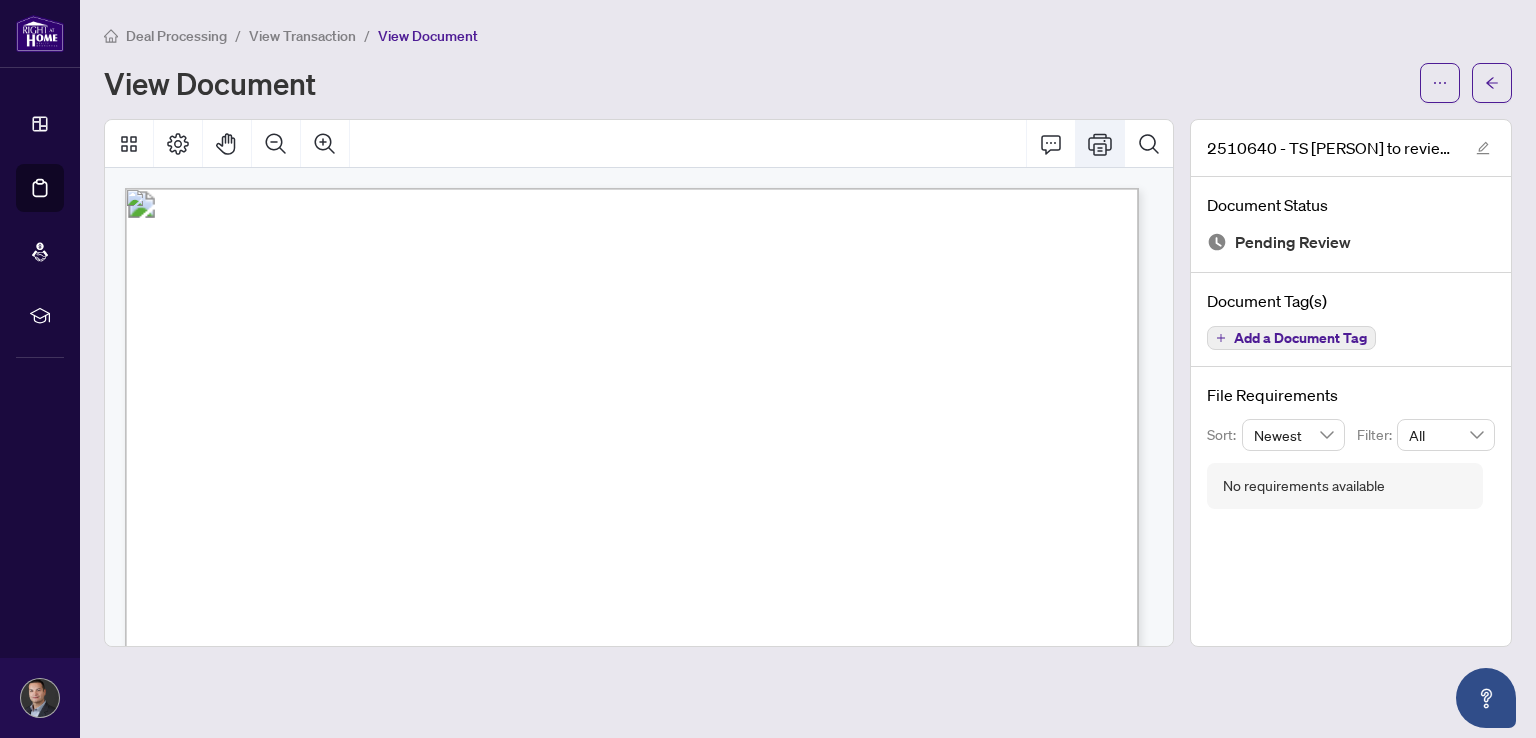 click 